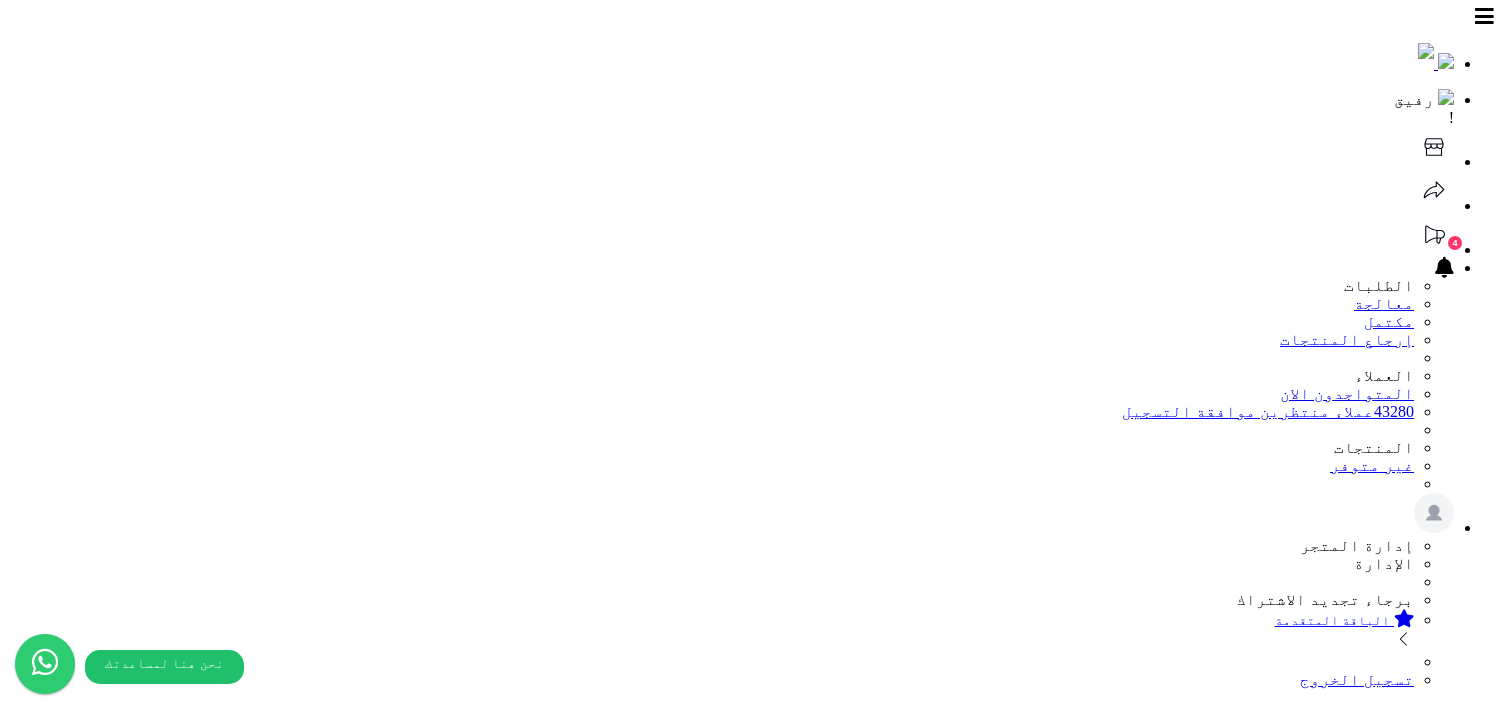 select 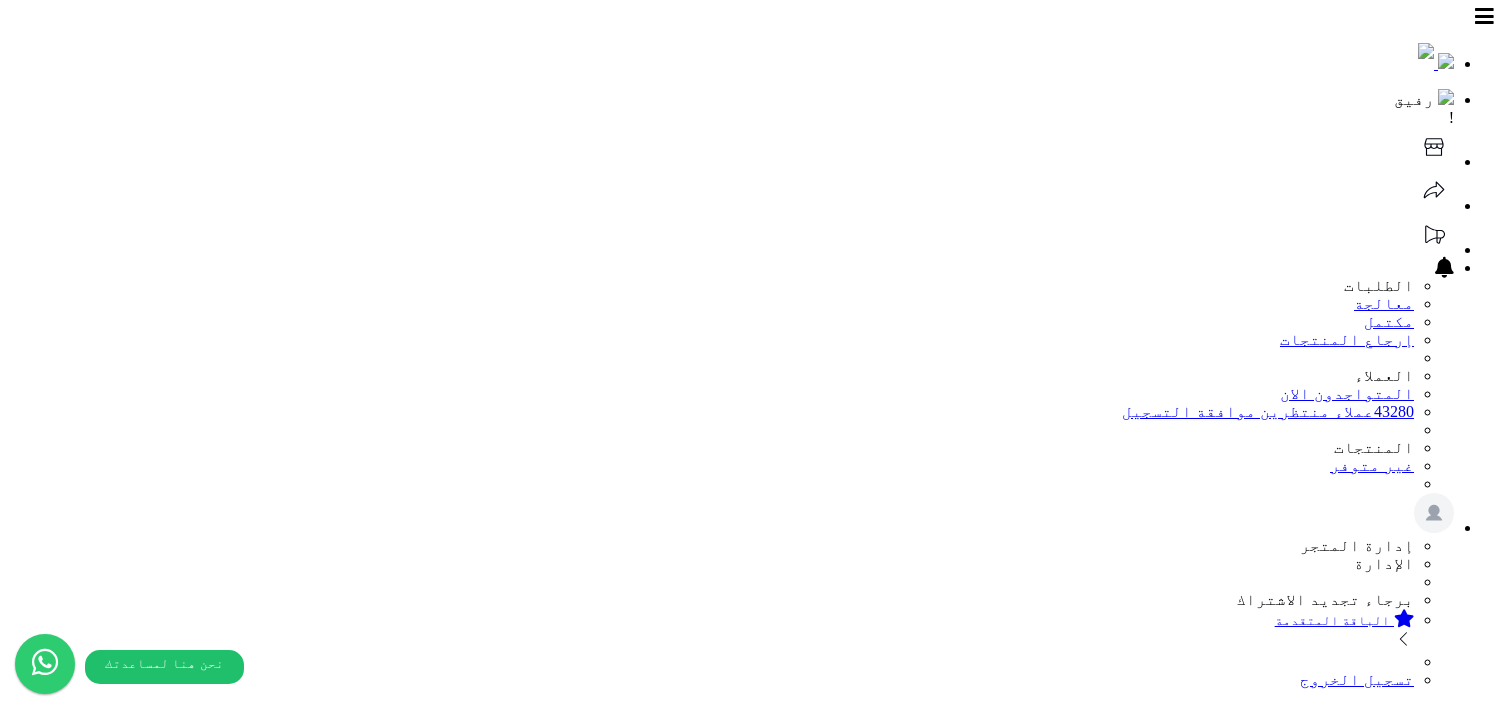 select 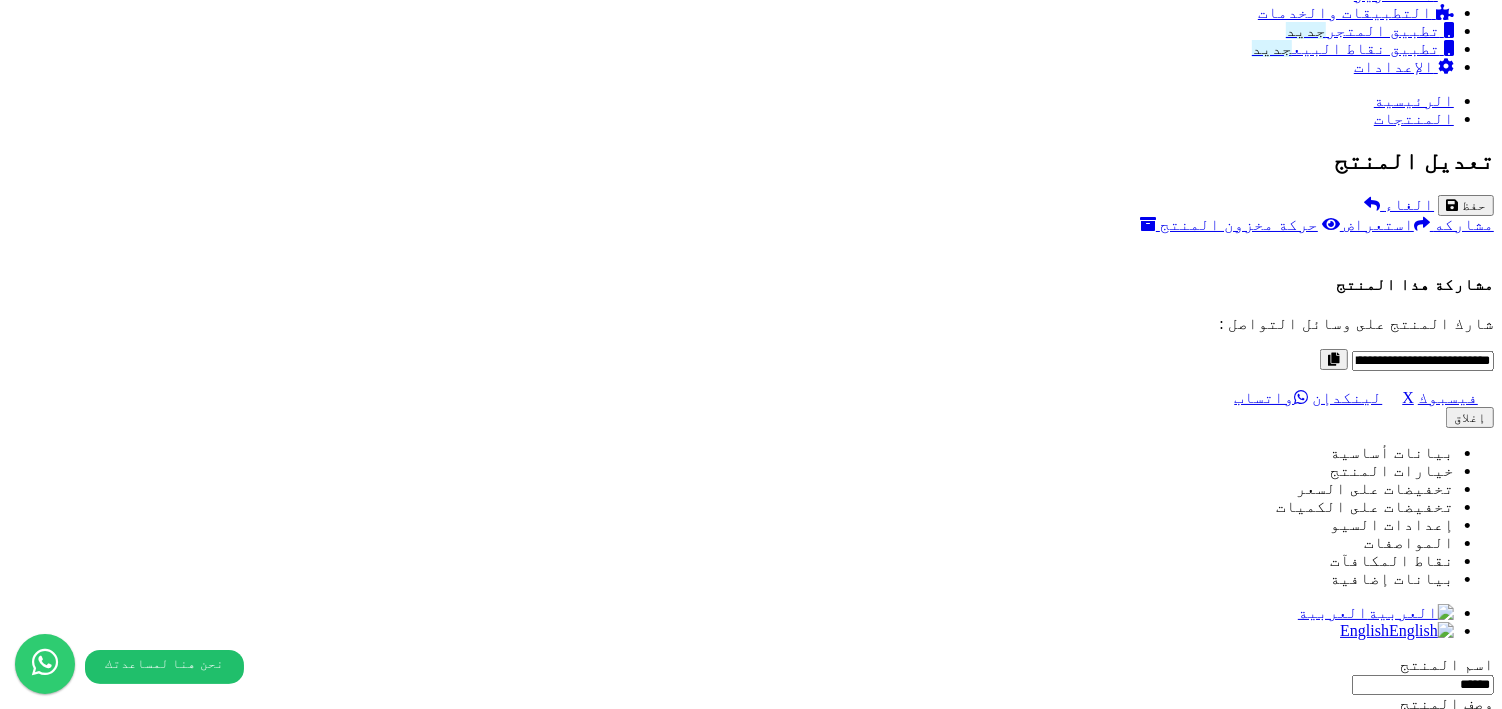 click on "Remove file" at bounding box center [1396, 8647] 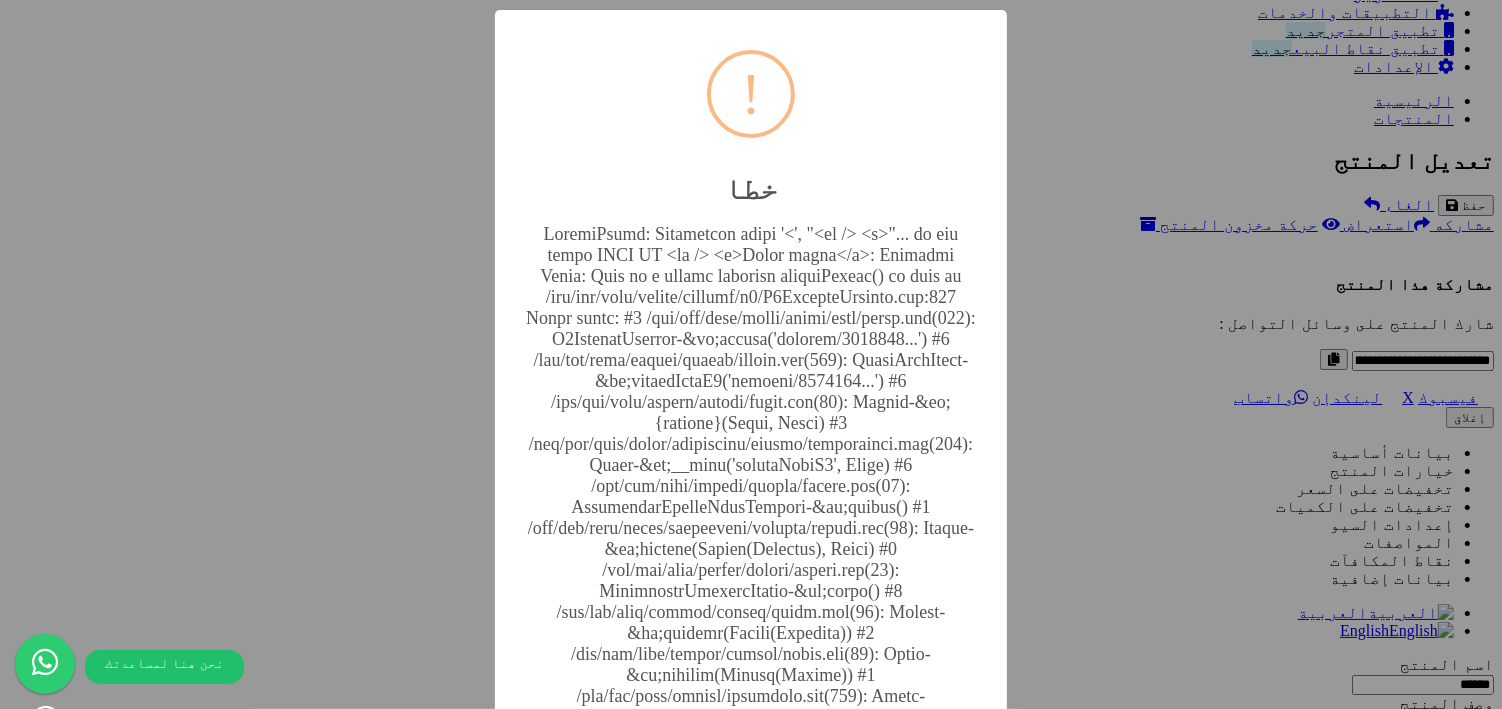 scroll, scrollTop: 1355, scrollLeft: 0, axis: vertical 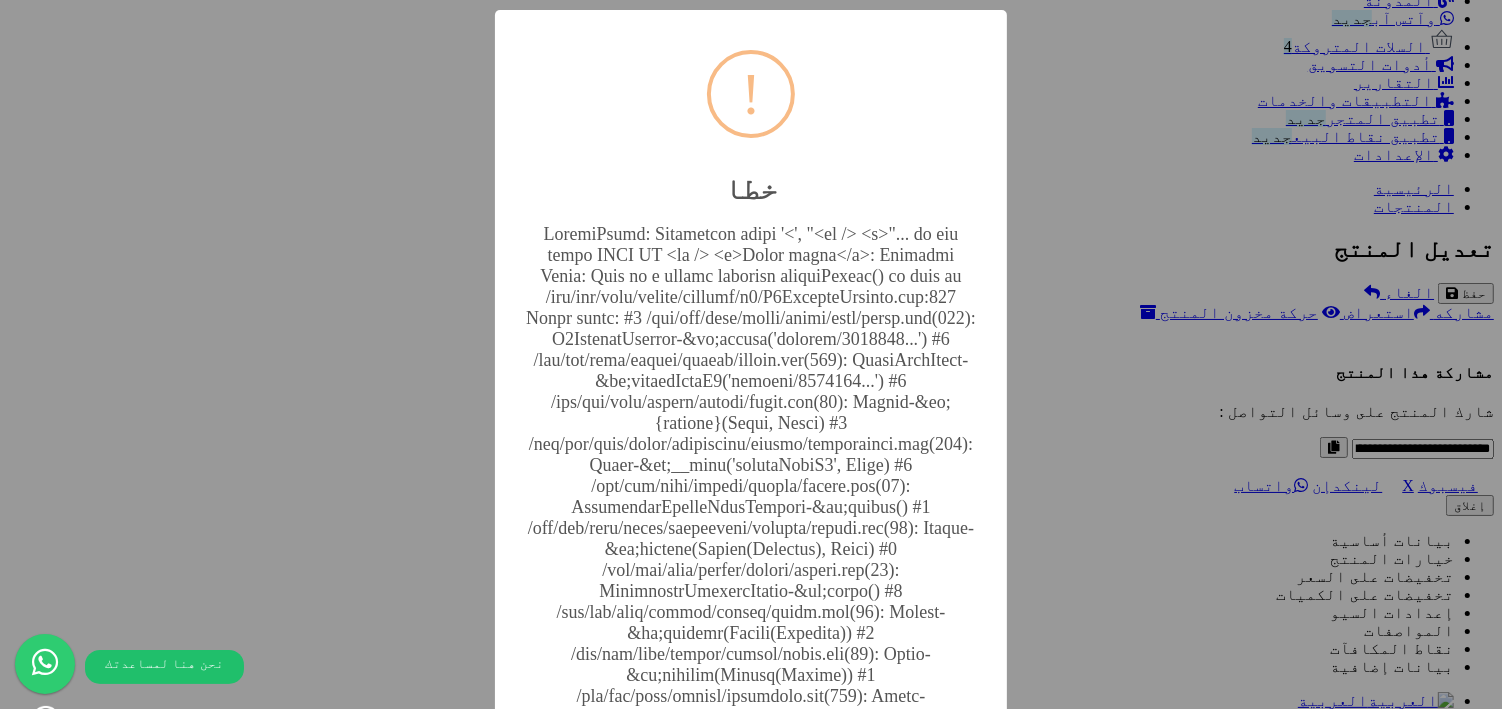 click at bounding box center (751, 490) 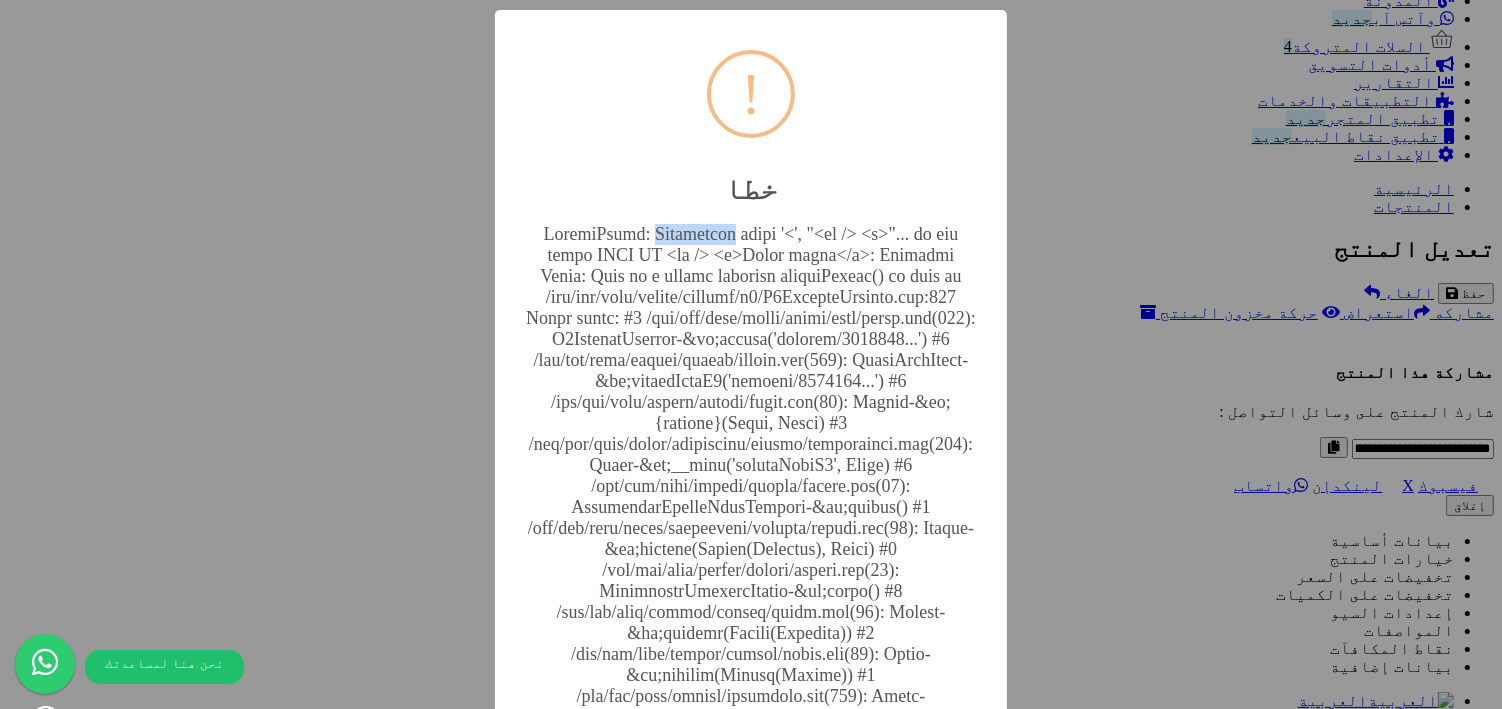 click at bounding box center (751, 490) 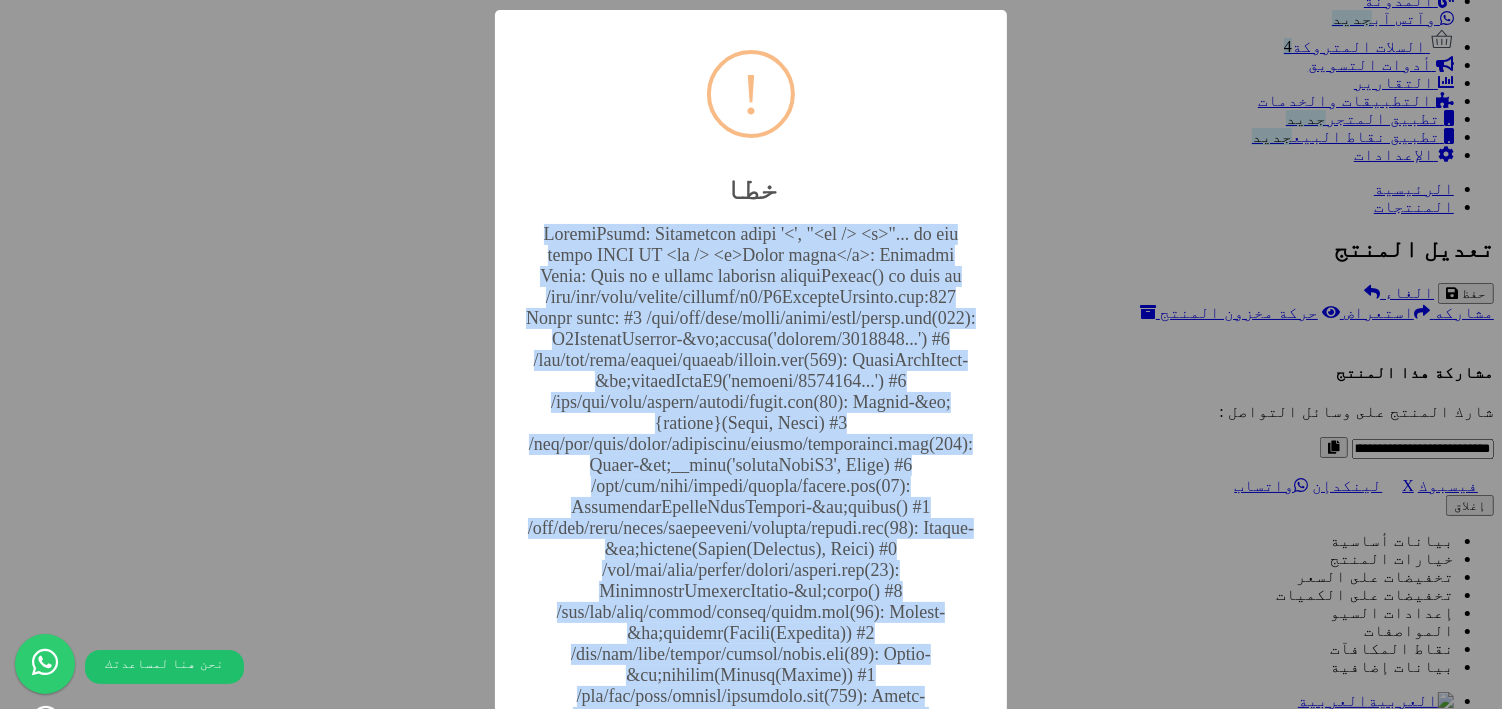 click on "× ! خطا أغلاق No Cancel" at bounding box center [751, 354] 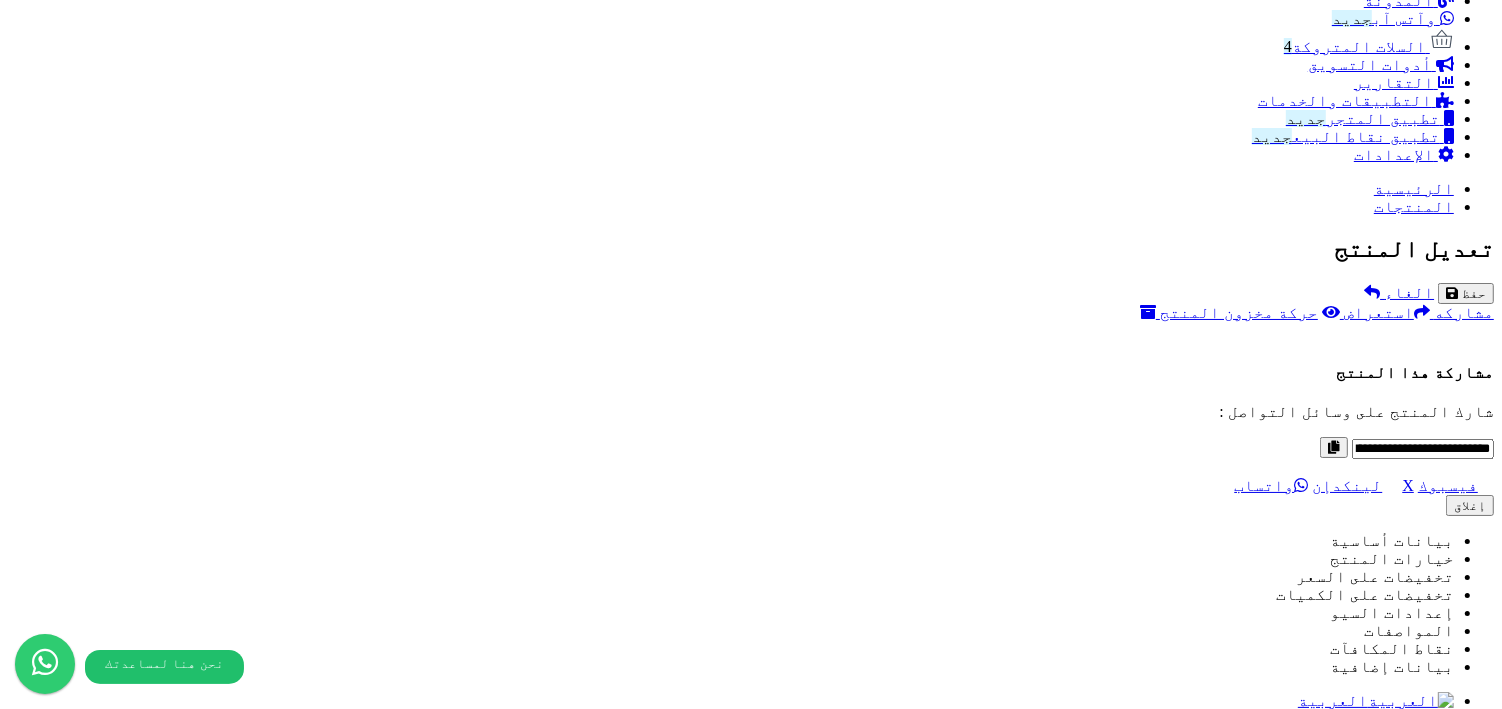 click on "اختر الصور الاضافية" at bounding box center [751, 8730] 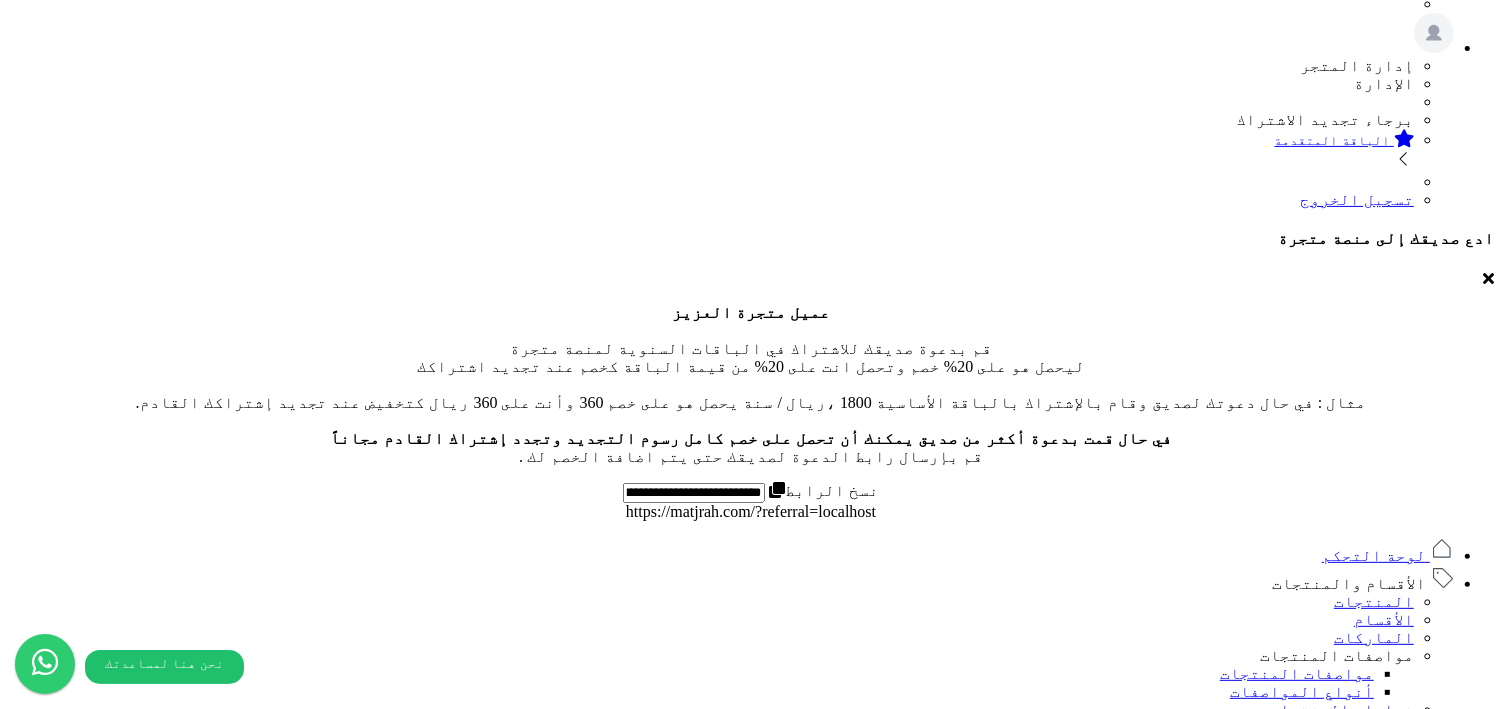 scroll, scrollTop: 0, scrollLeft: 0, axis: both 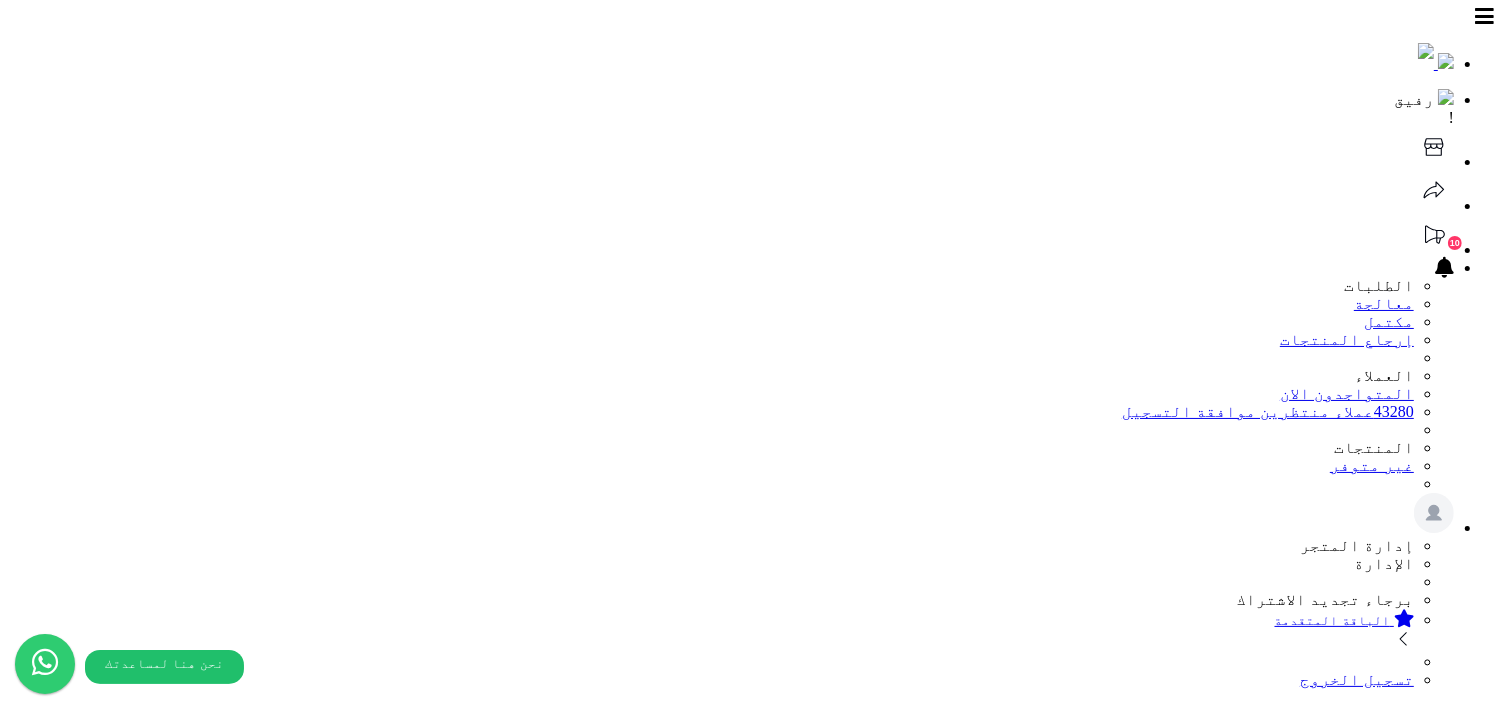 click on "حفظ" at bounding box center [1474, 1647] 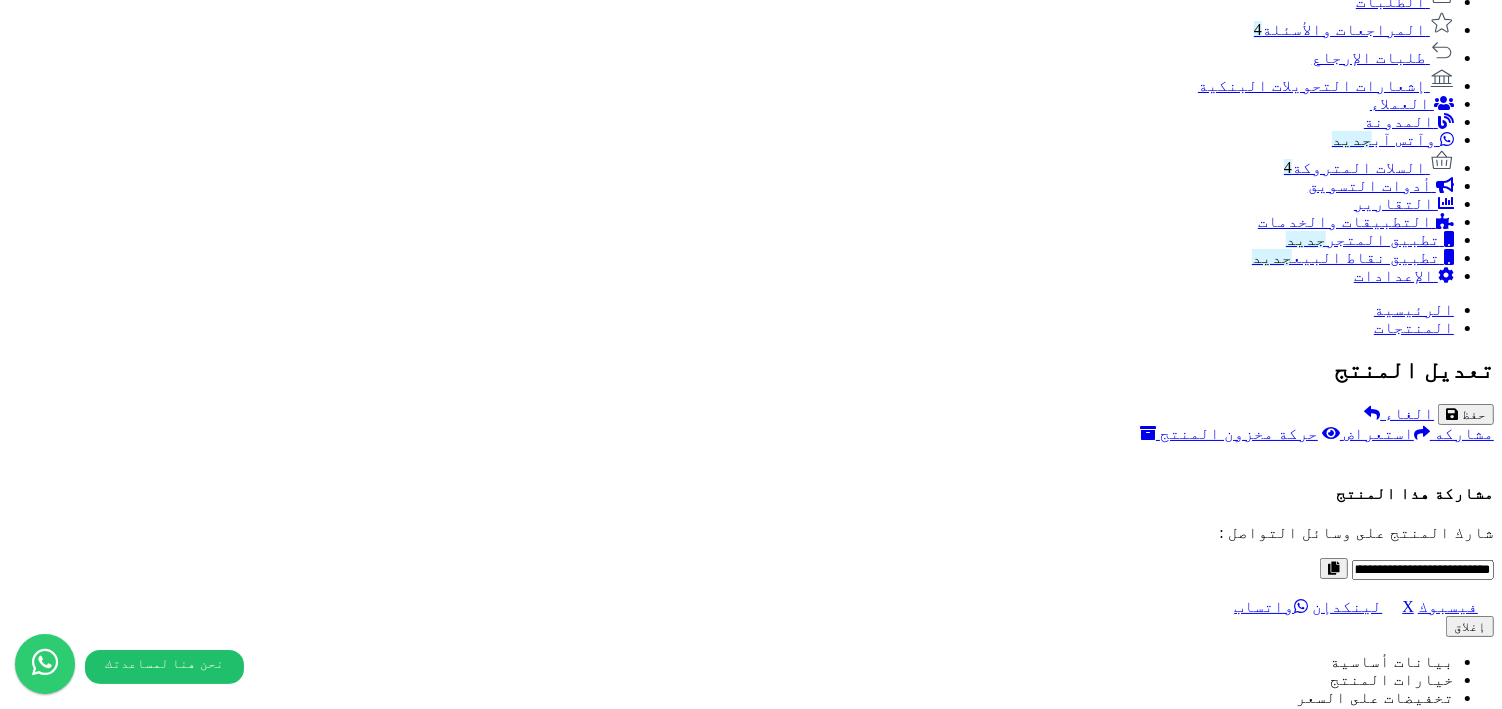 scroll, scrollTop: 1292, scrollLeft: 0, axis: vertical 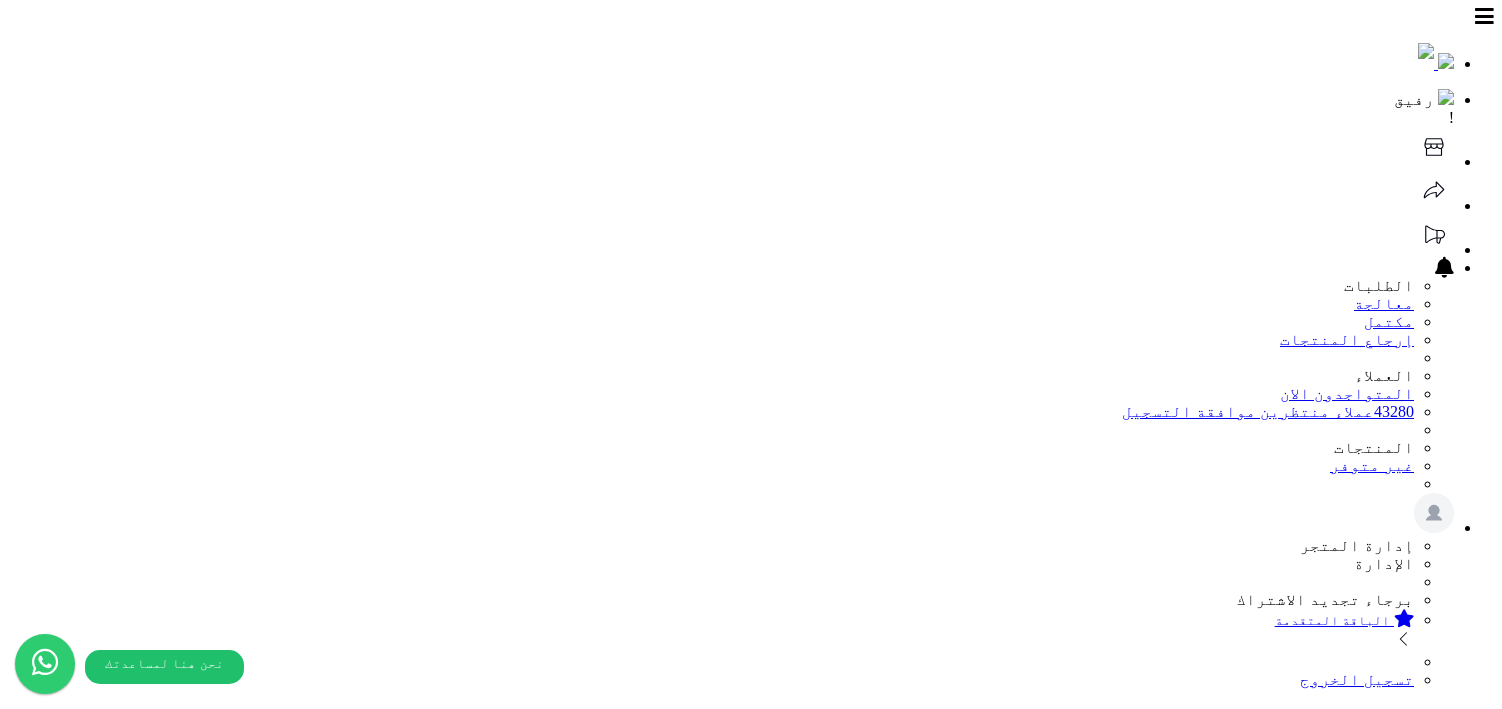 select 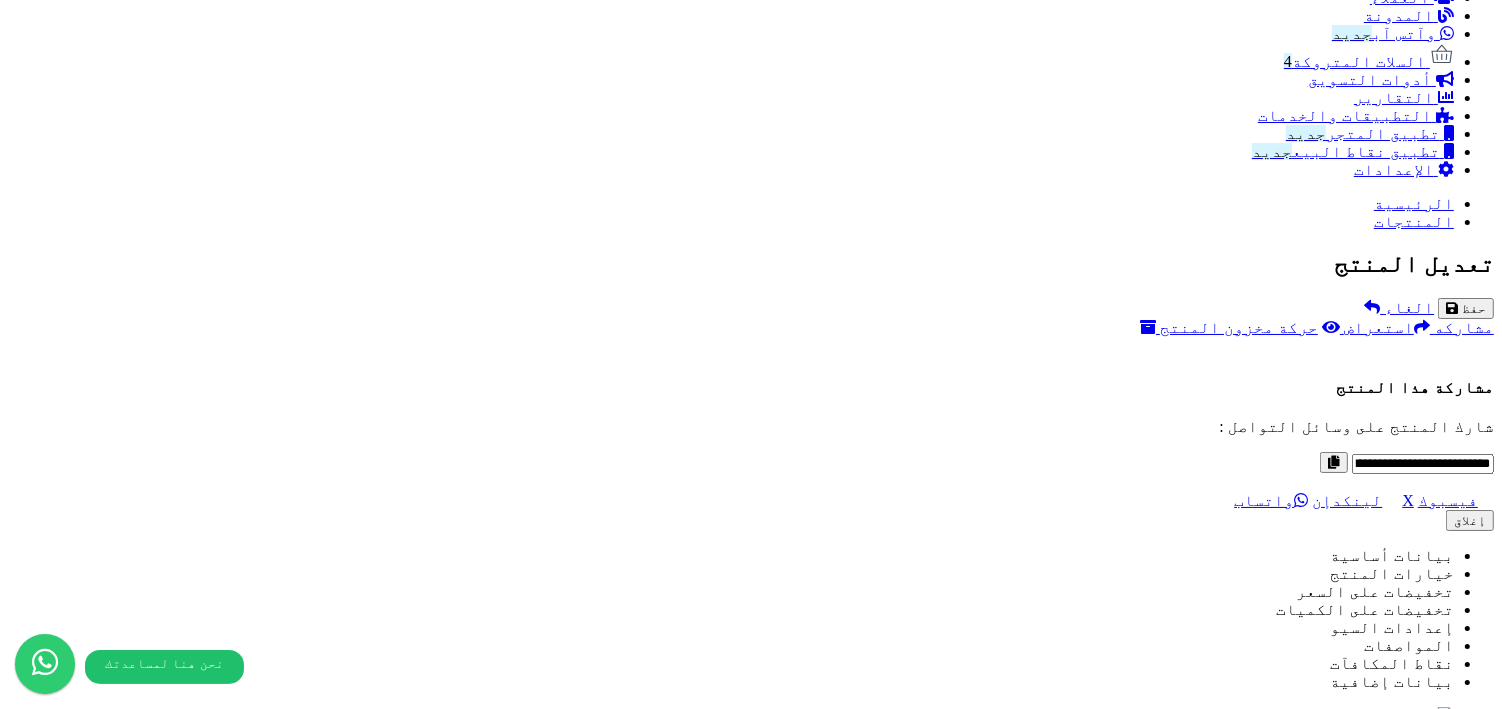 scroll, scrollTop: 1358, scrollLeft: 0, axis: vertical 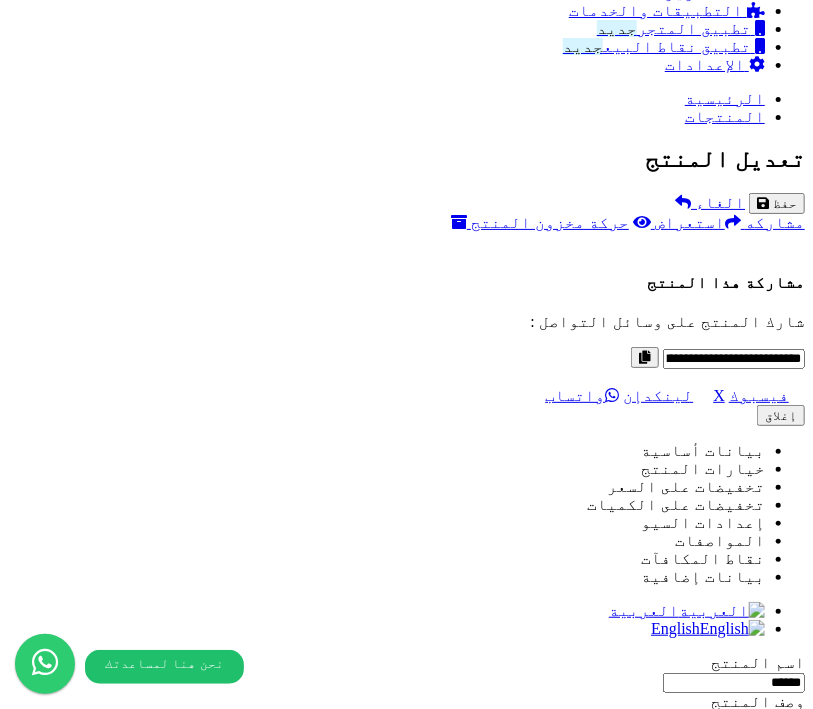 click on "أضف الصور الاضافية" at bounding box center [406, 8602] 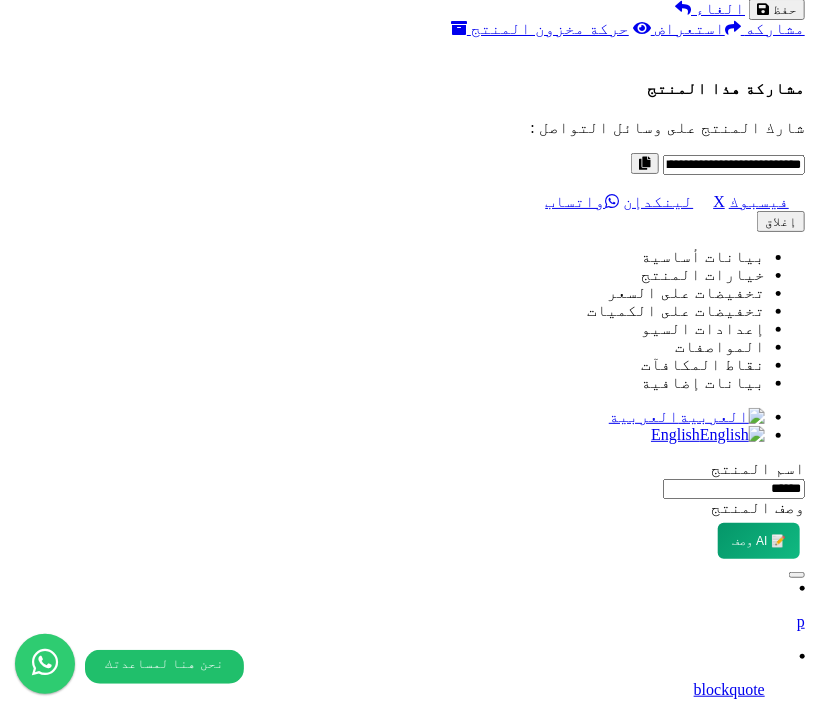 scroll, scrollTop: 0, scrollLeft: 0, axis: both 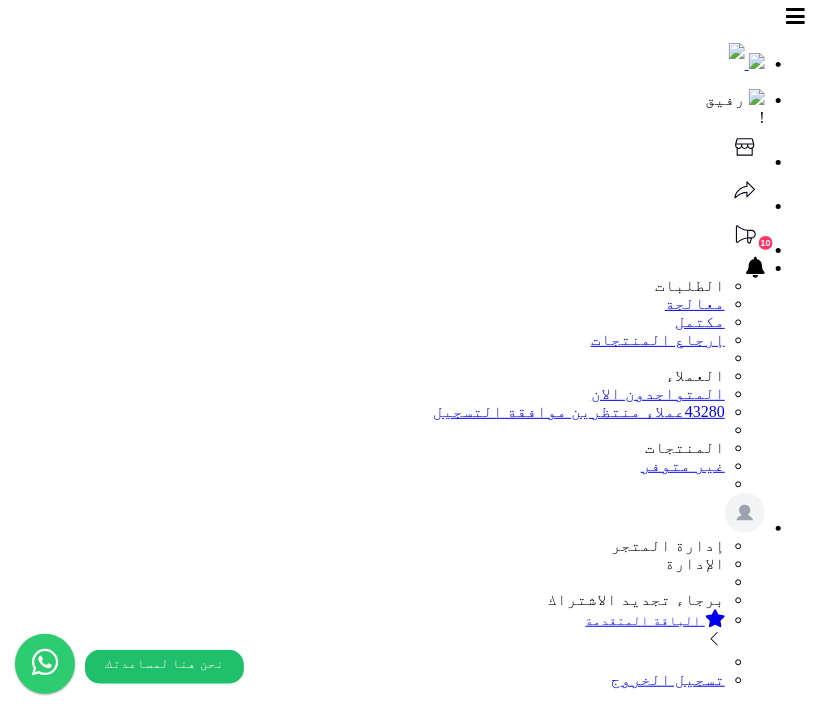 click on "حفظ" at bounding box center [785, 1683] 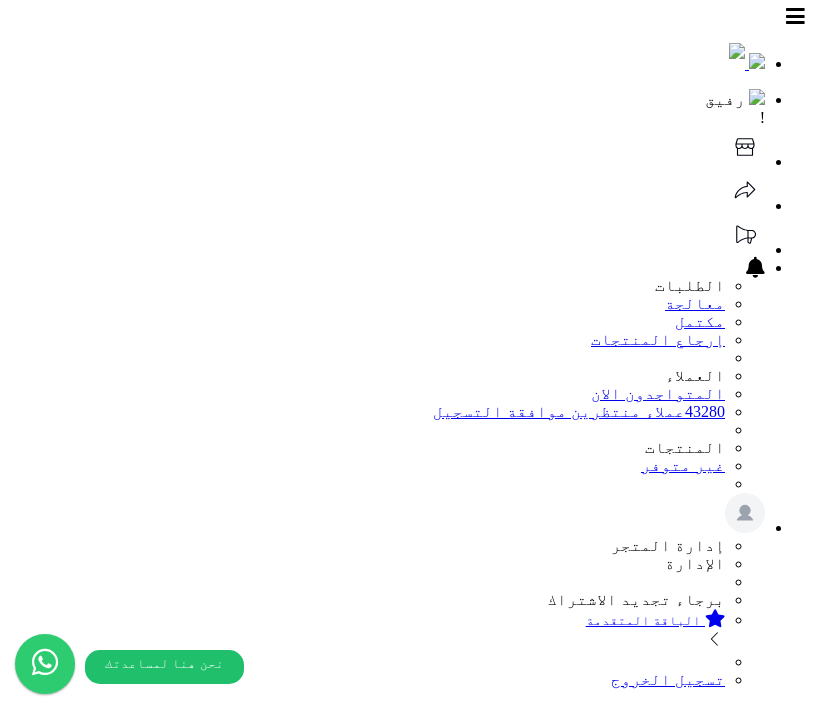 scroll, scrollTop: 0, scrollLeft: 0, axis: both 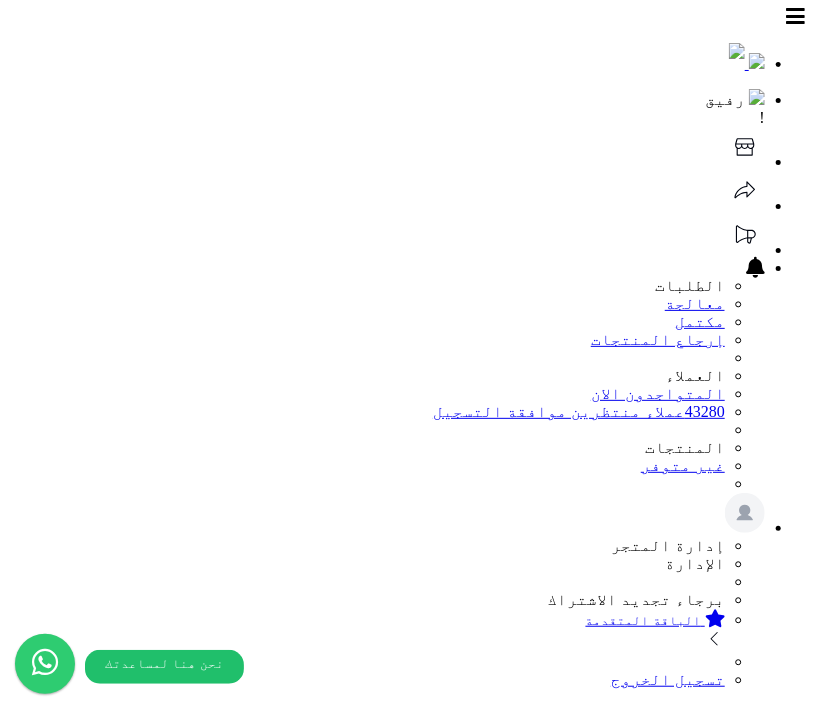 click on "#2646" at bounding box center [752, 2372] 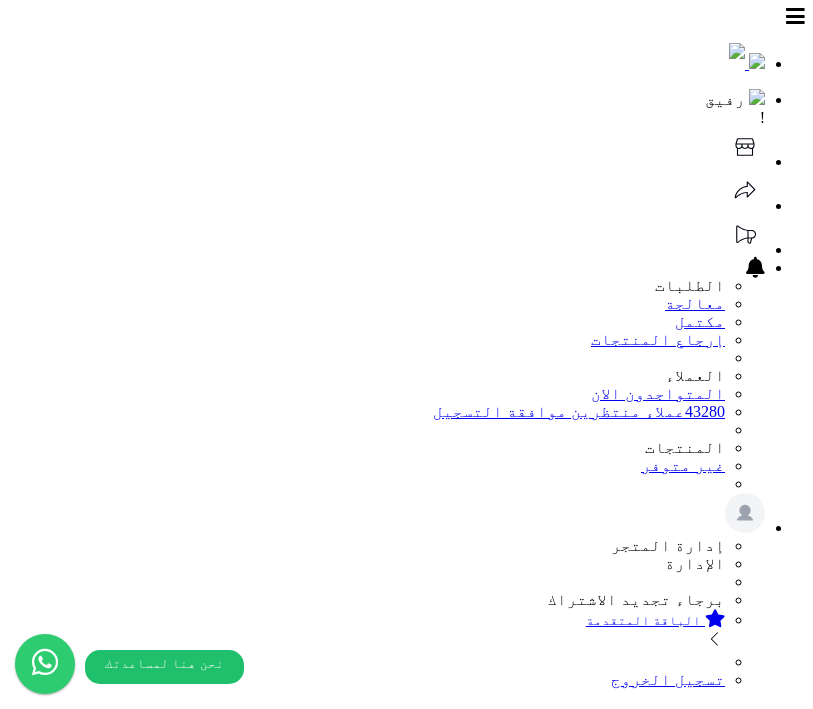 select 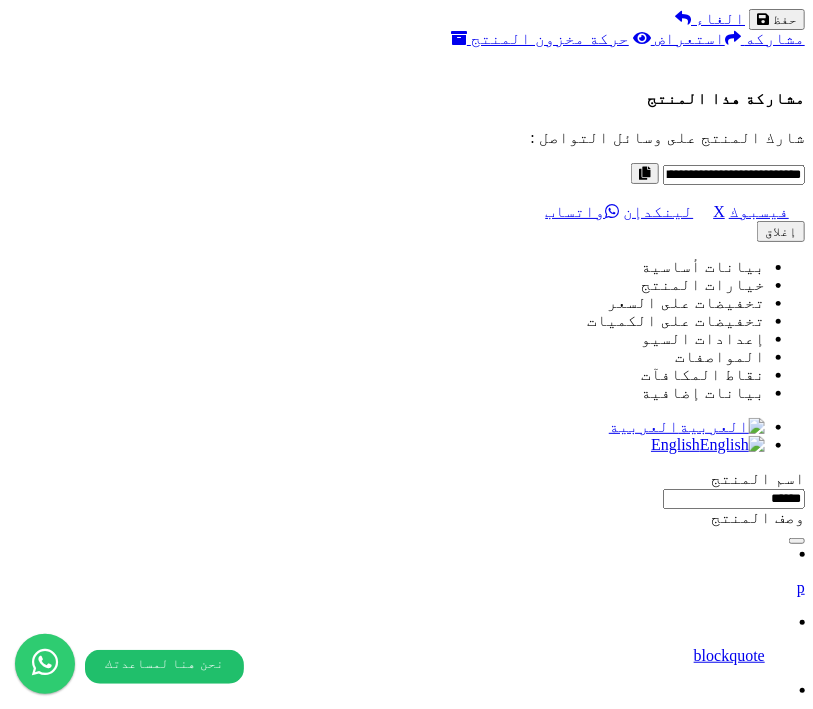 scroll, scrollTop: 1688, scrollLeft: 0, axis: vertical 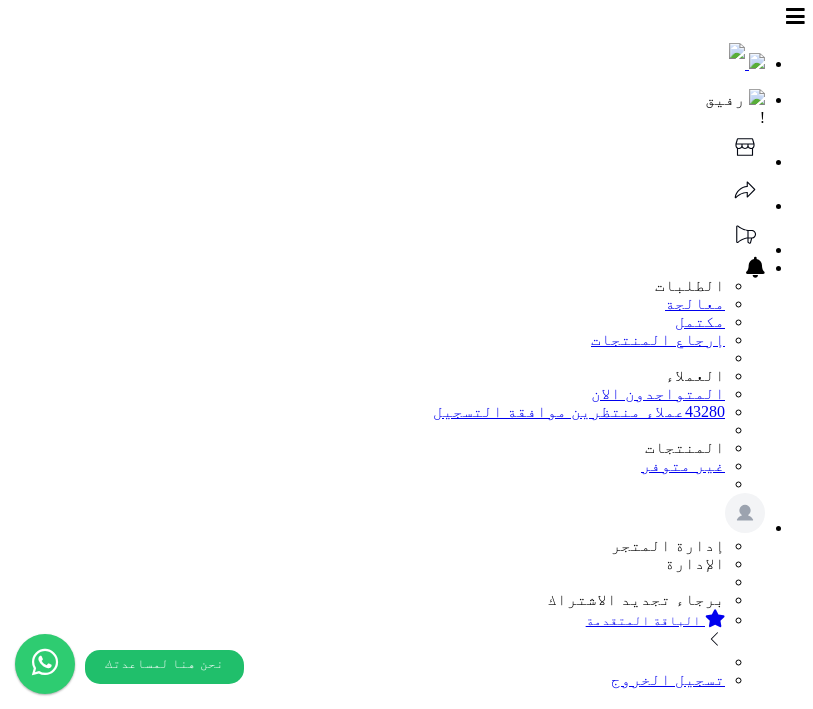 select 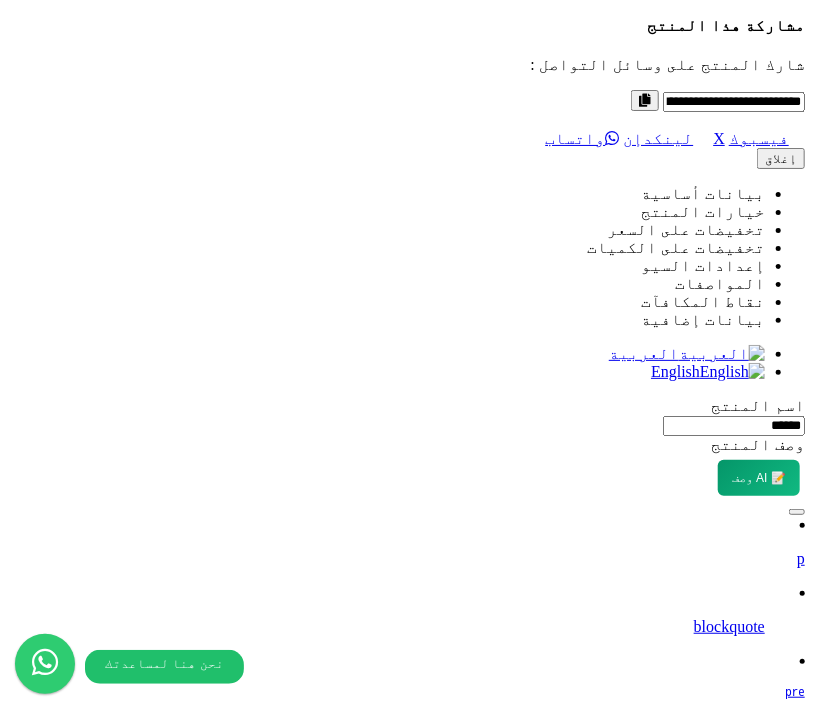 scroll, scrollTop: 1738, scrollLeft: 0, axis: vertical 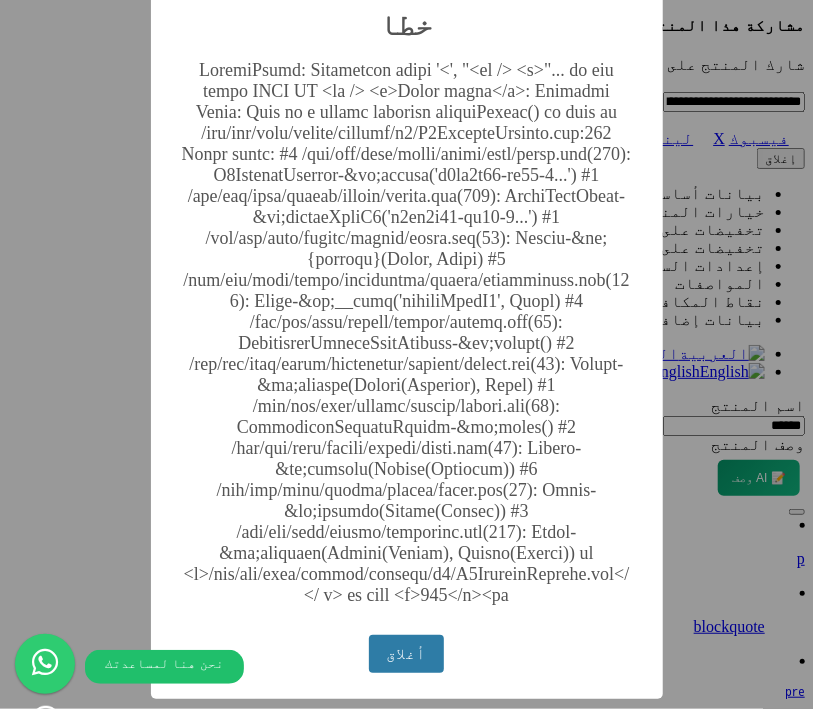 click on "أغلاق" at bounding box center (406, 654) 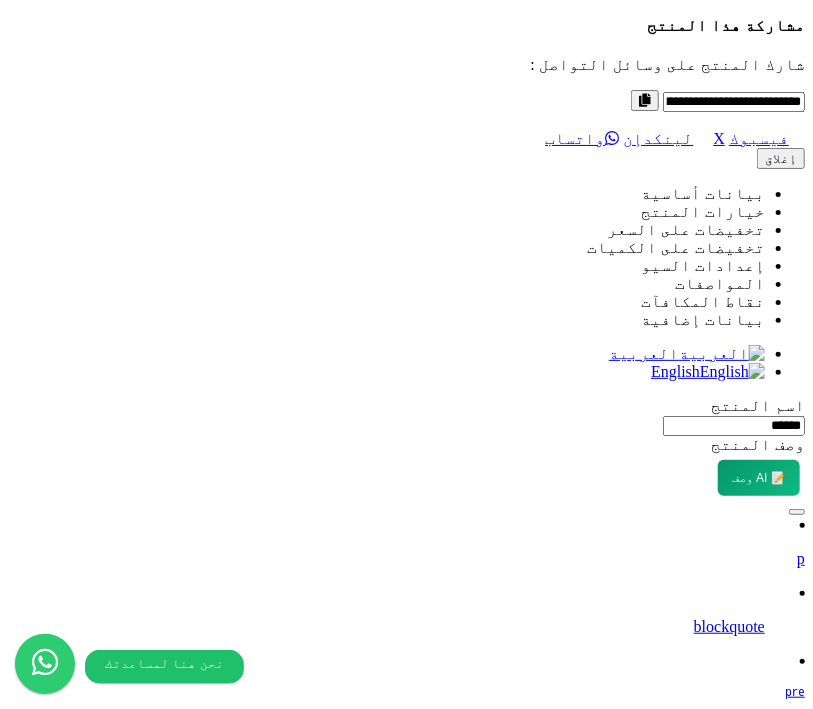 click on "الصور الاضافية" at bounding box center [406, 8342] 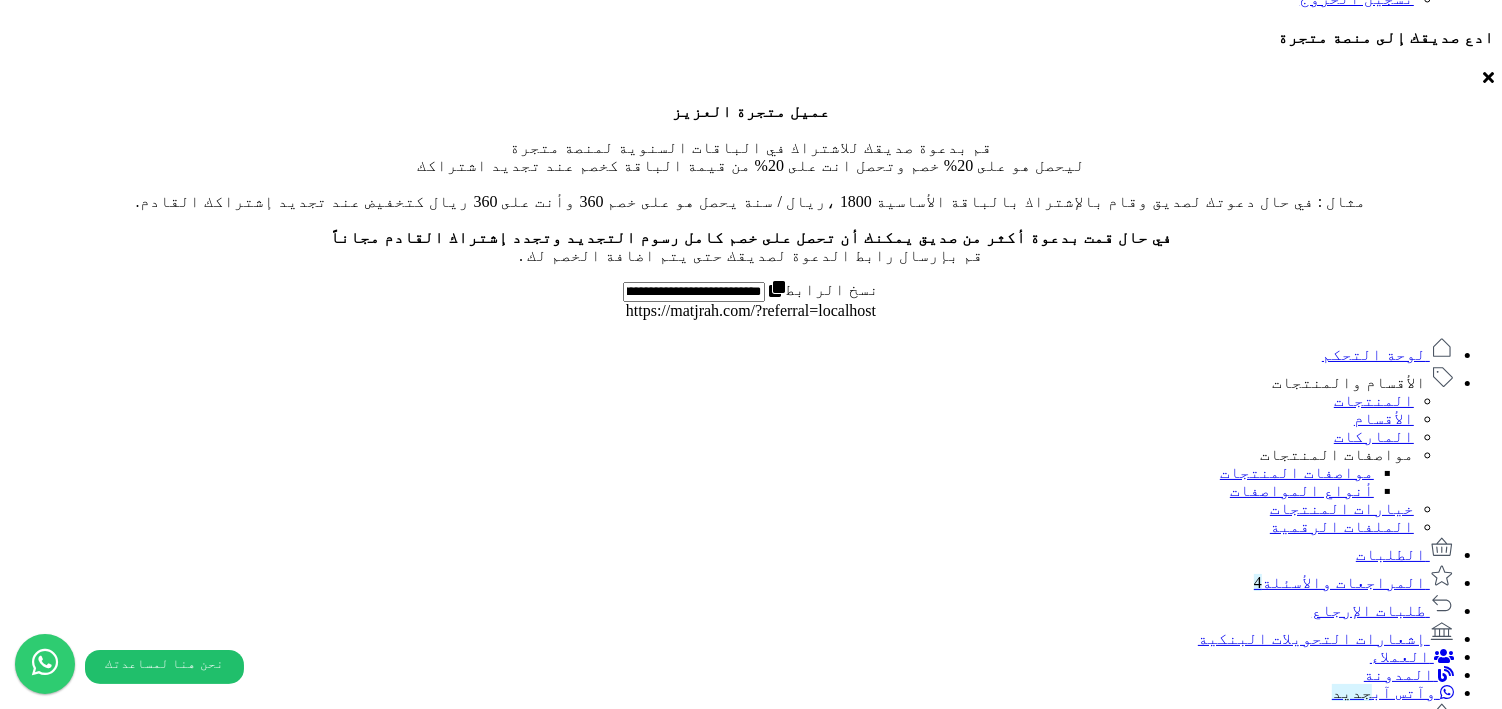 scroll, scrollTop: 0, scrollLeft: 0, axis: both 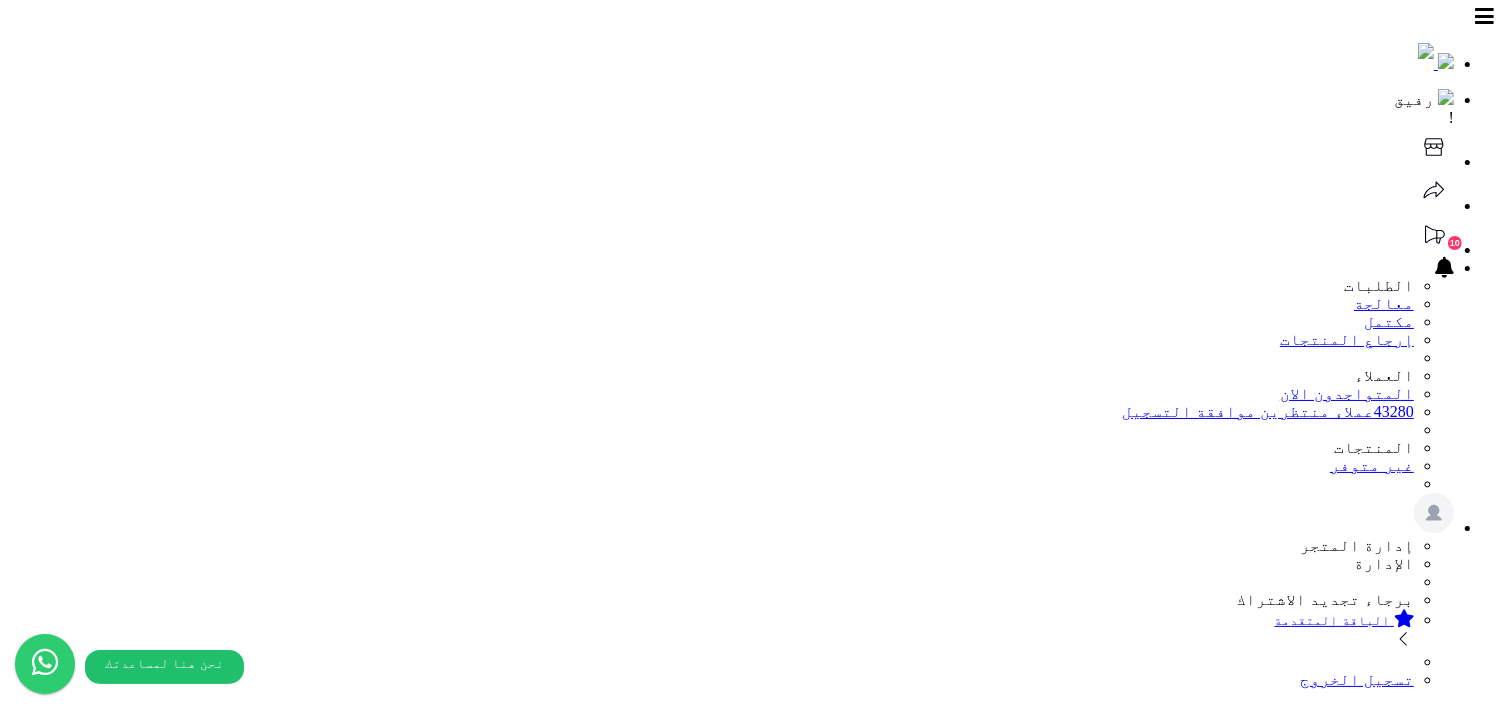 click on "**********" at bounding box center [751, 1731] 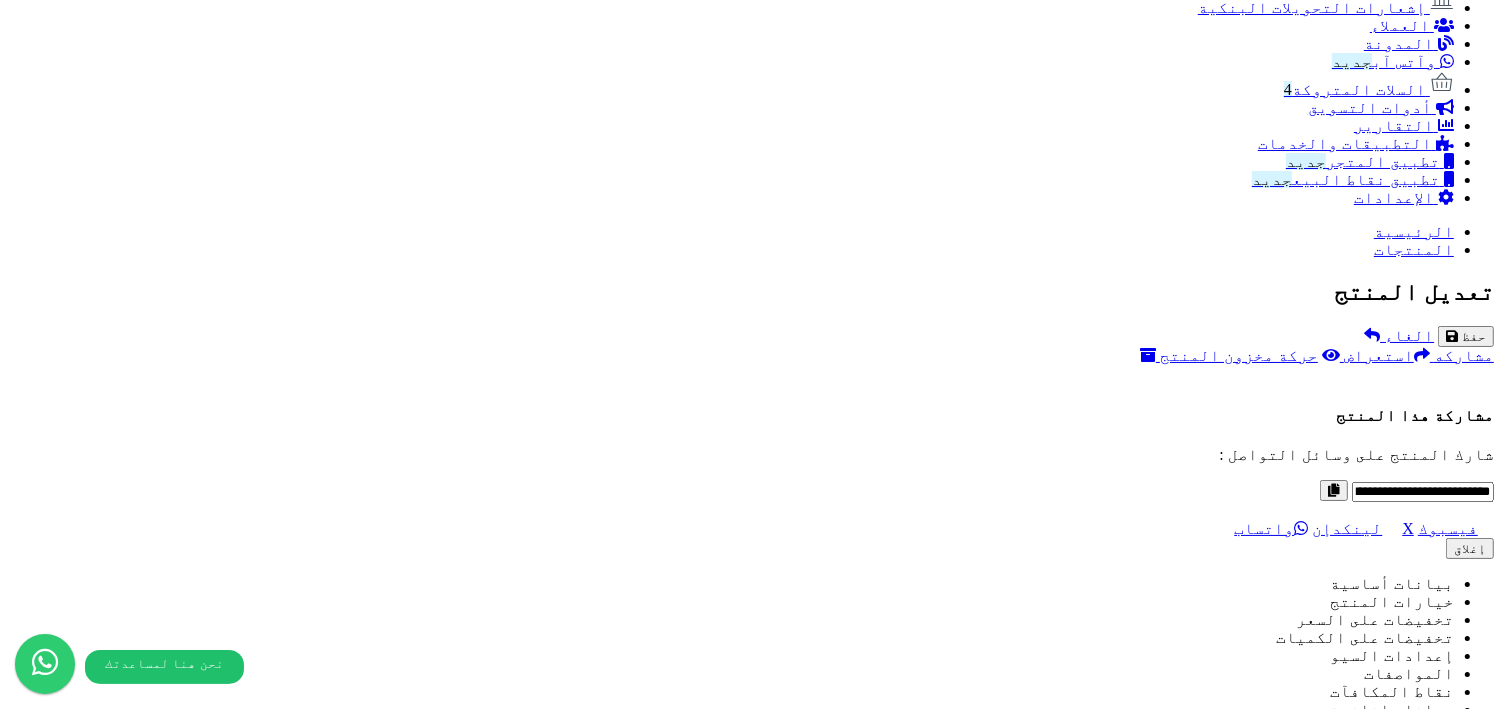 scroll, scrollTop: 1437, scrollLeft: 0, axis: vertical 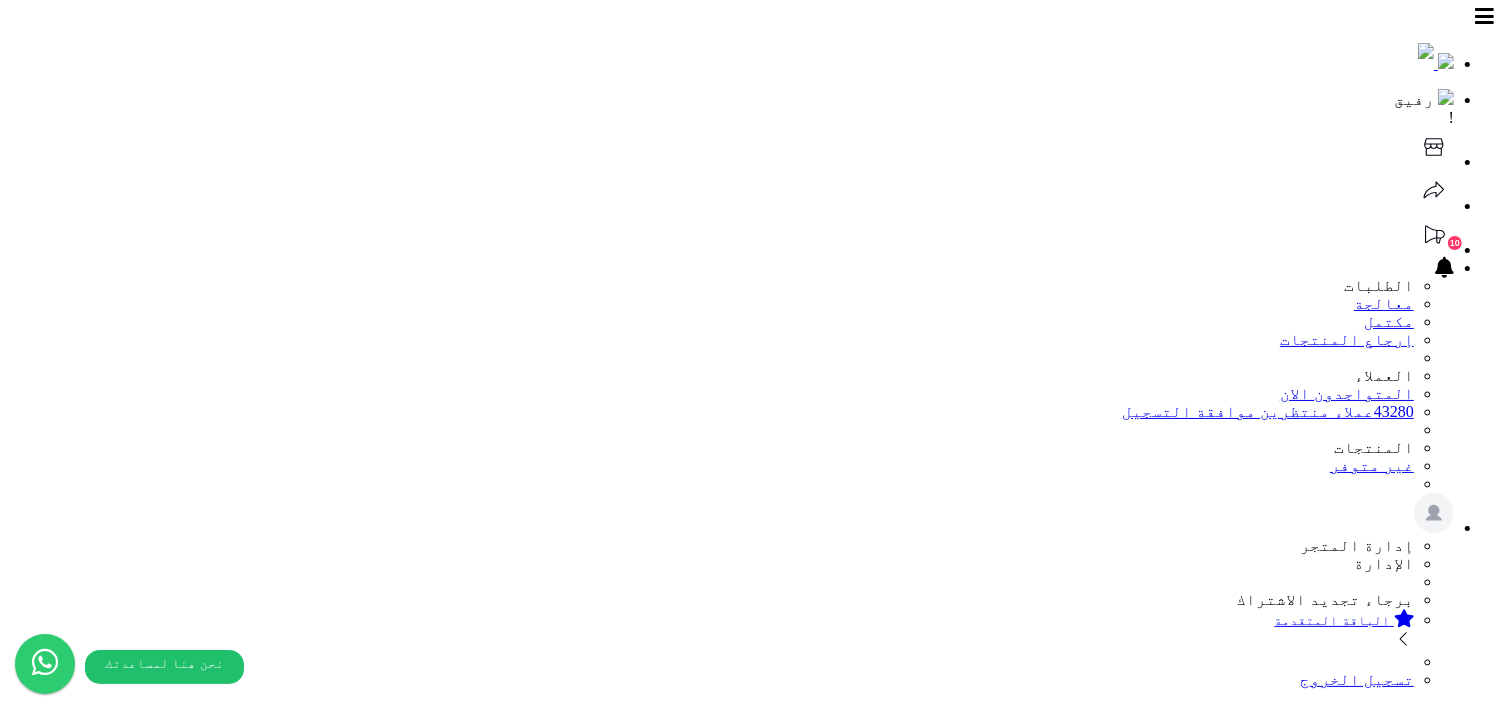 click on "استعراض" at bounding box center [1368, 1667] 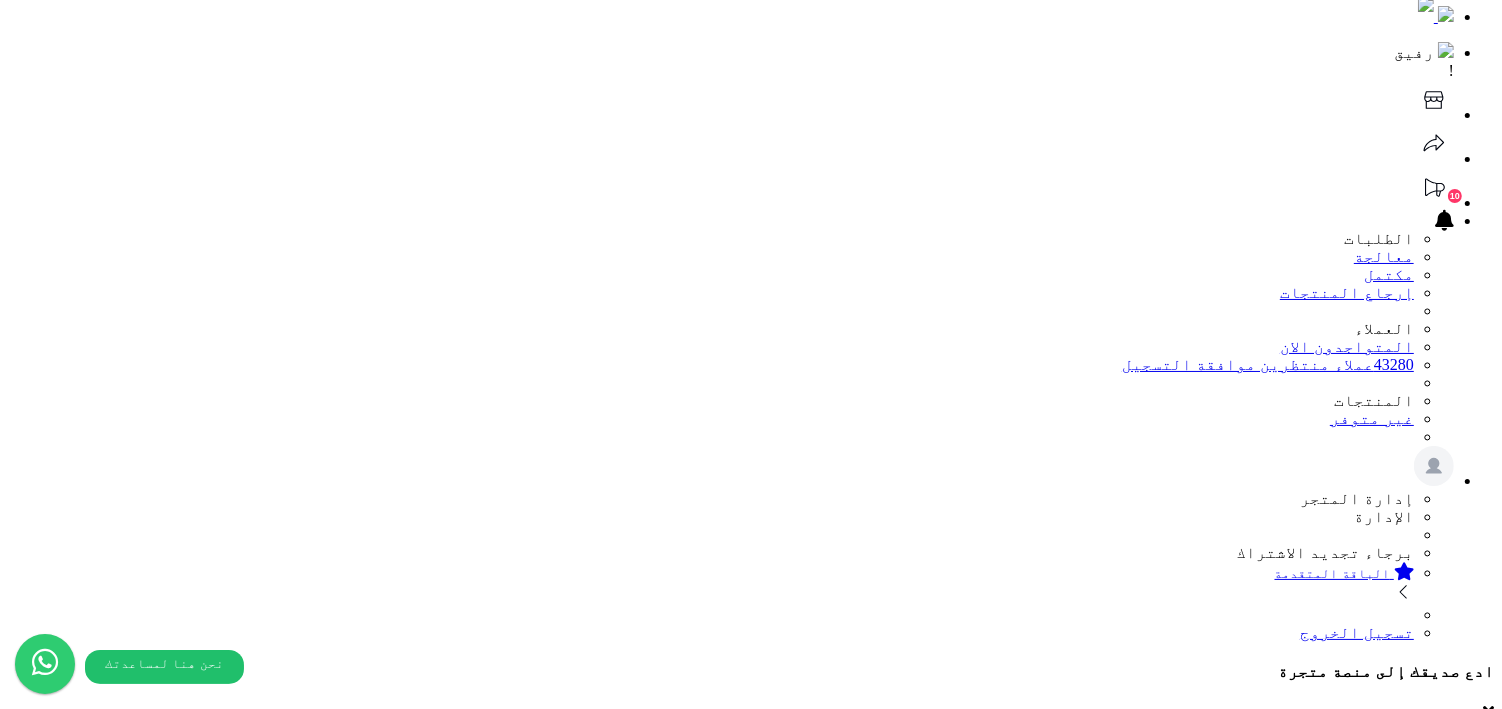 scroll, scrollTop: 185, scrollLeft: 0, axis: vertical 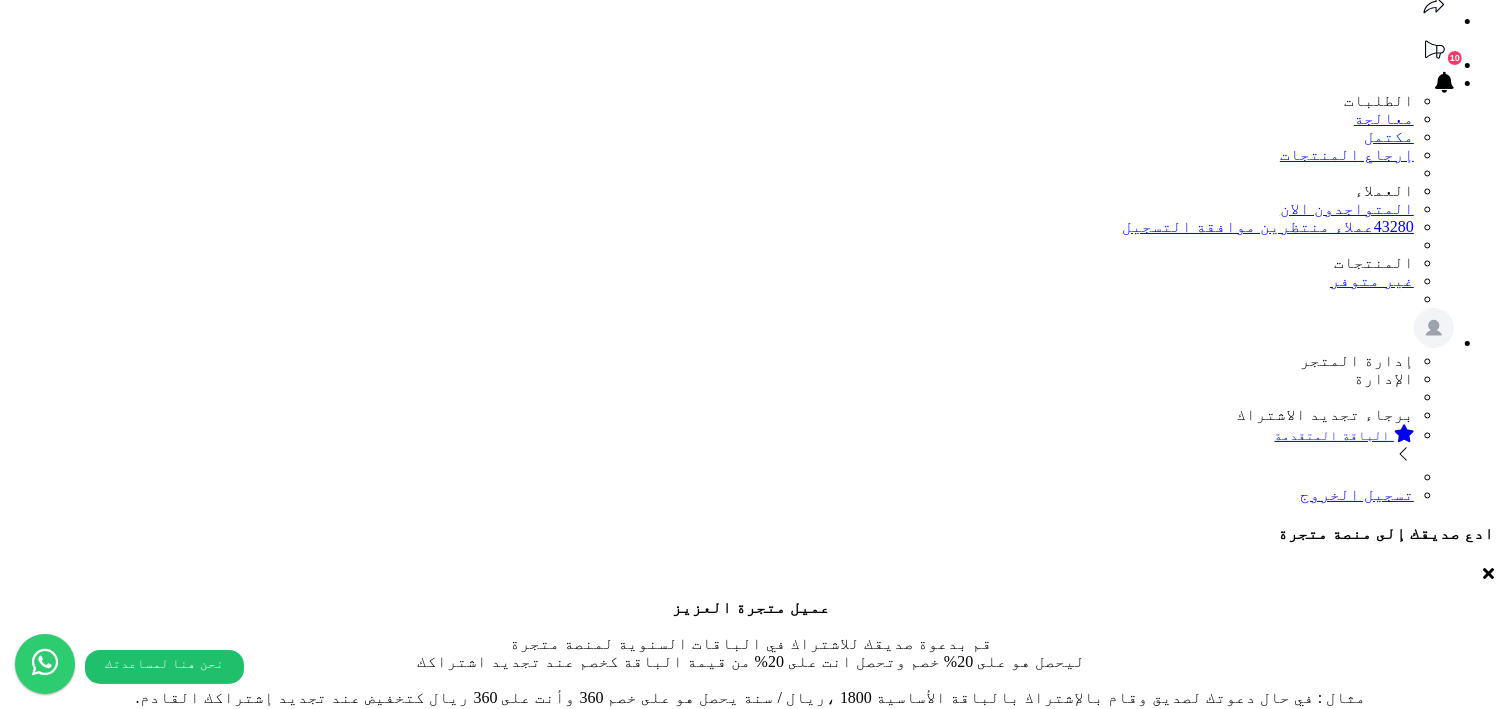click on "teetet" at bounding box center [1176, 2116] 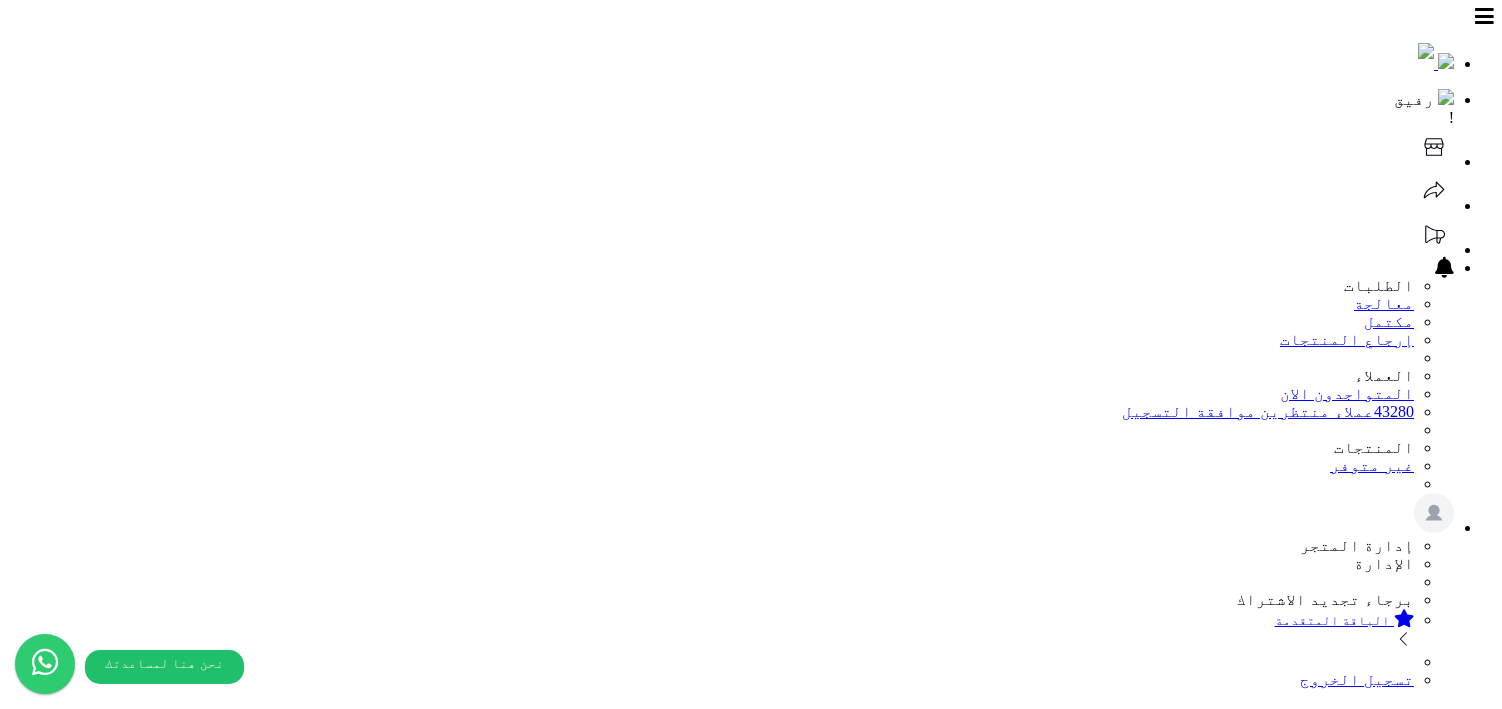 select 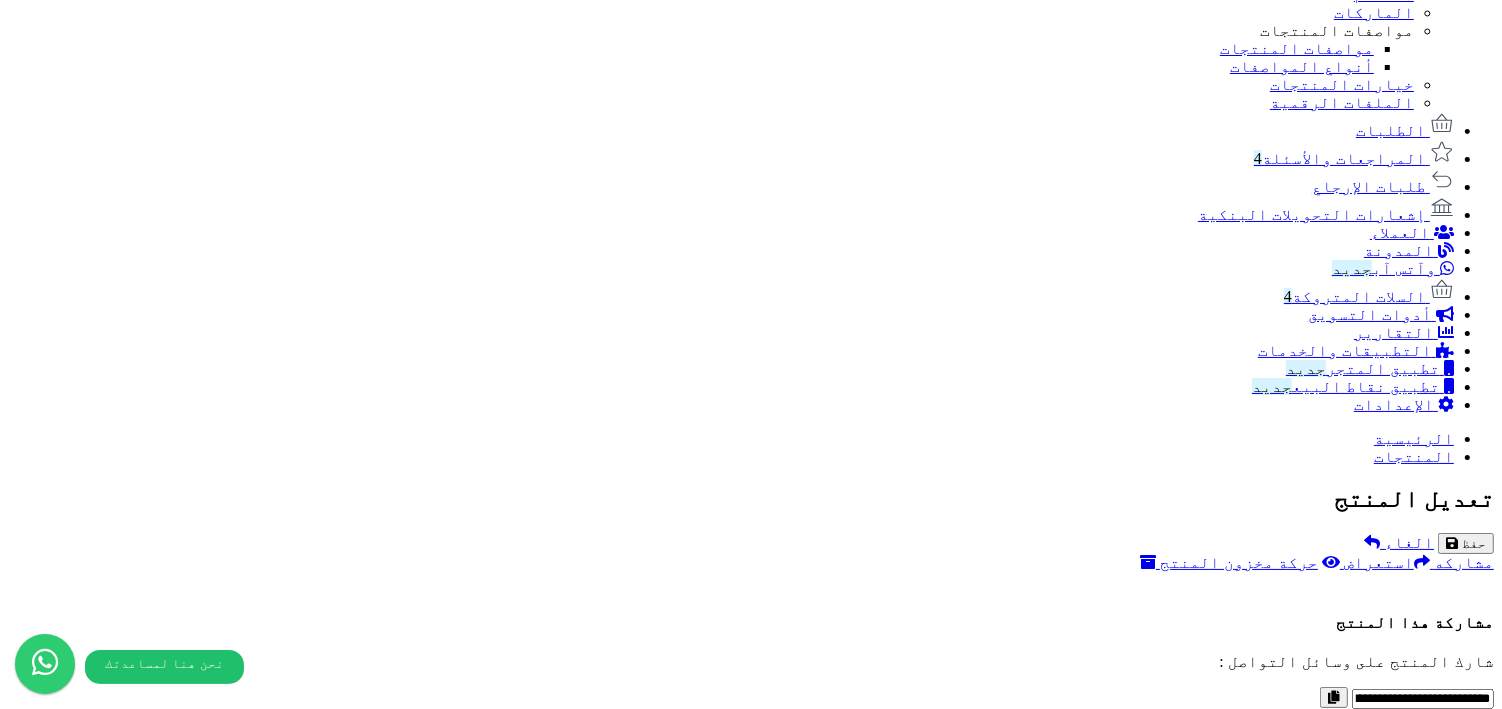 scroll, scrollTop: 1443, scrollLeft: 0, axis: vertical 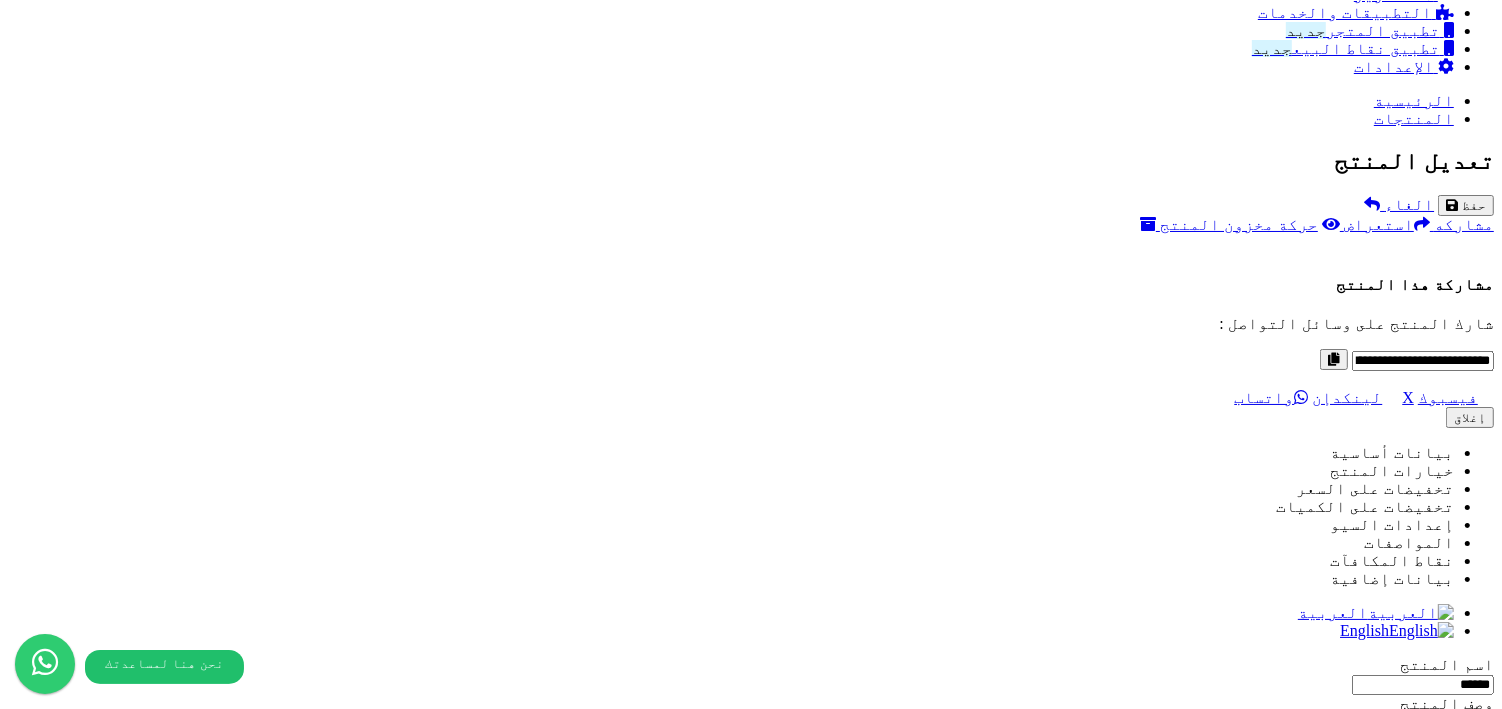 click on "اختر الصورة الأساسية" at bounding box center (751, 8423) 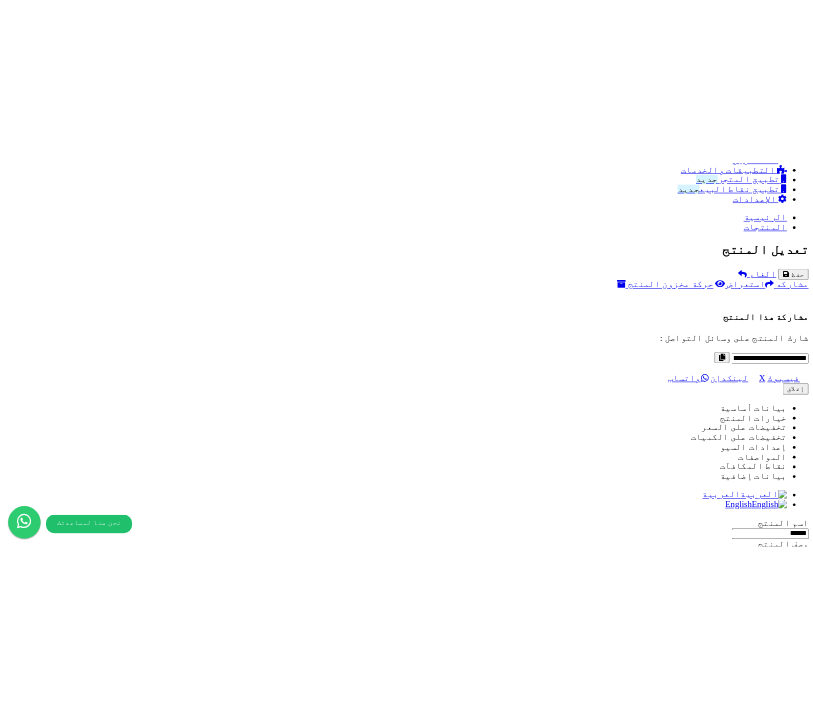 scroll, scrollTop: 1603, scrollLeft: 0, axis: vertical 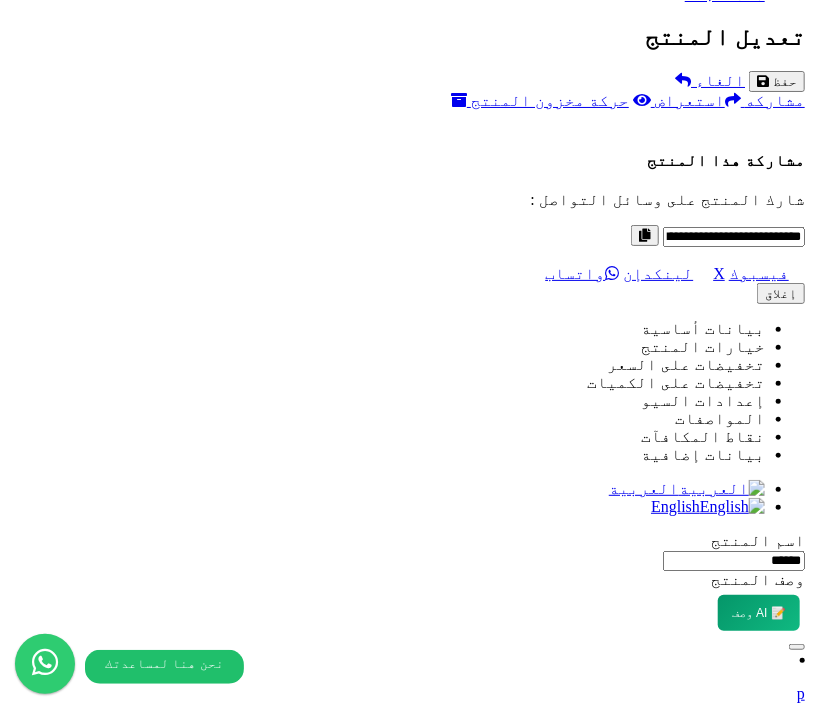 click on "اختر الصورة الأساسية" at bounding box center [406, 8344] 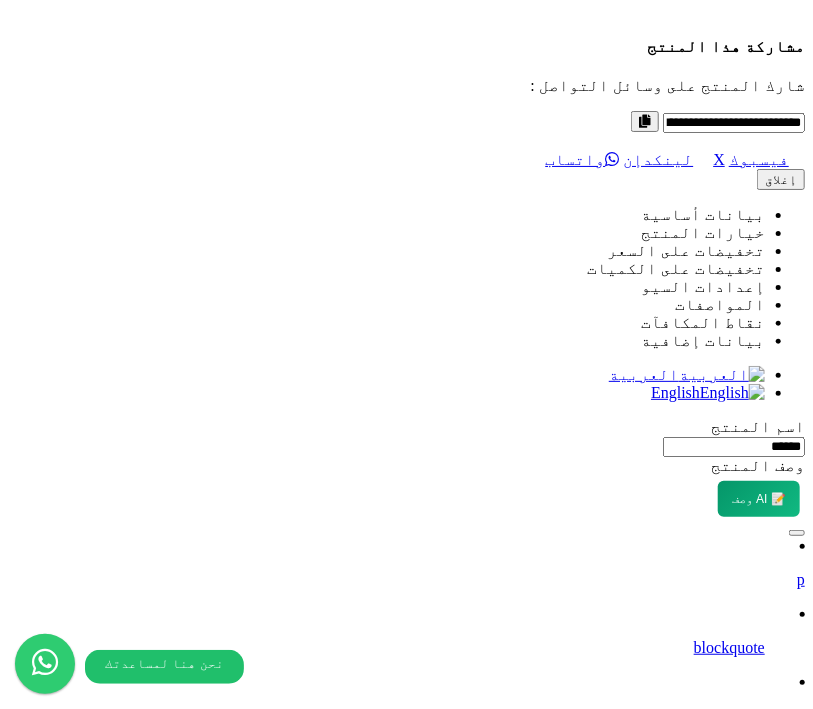 click on "الصور الاضافية" at bounding box center [406, 8384] 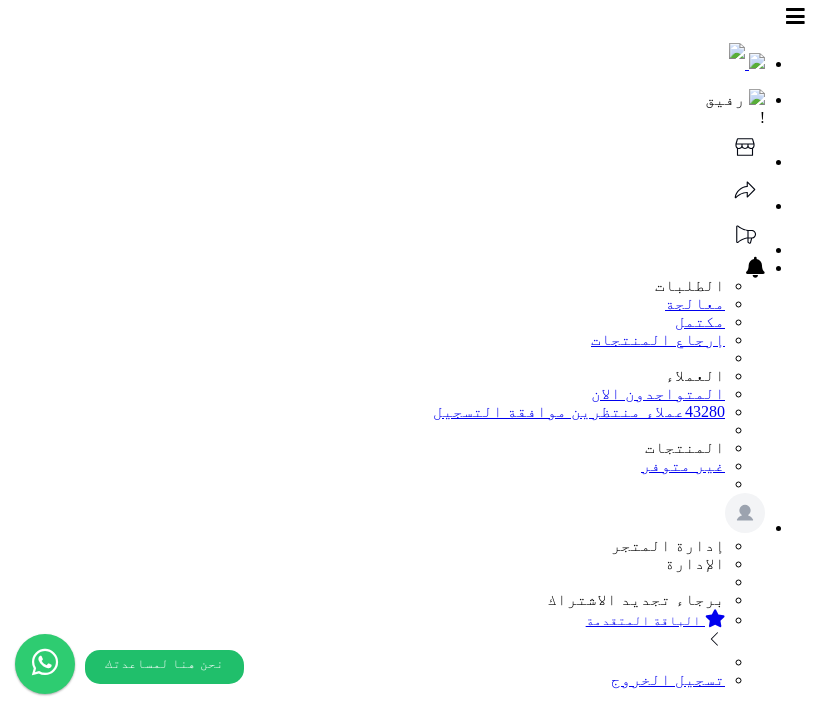 select 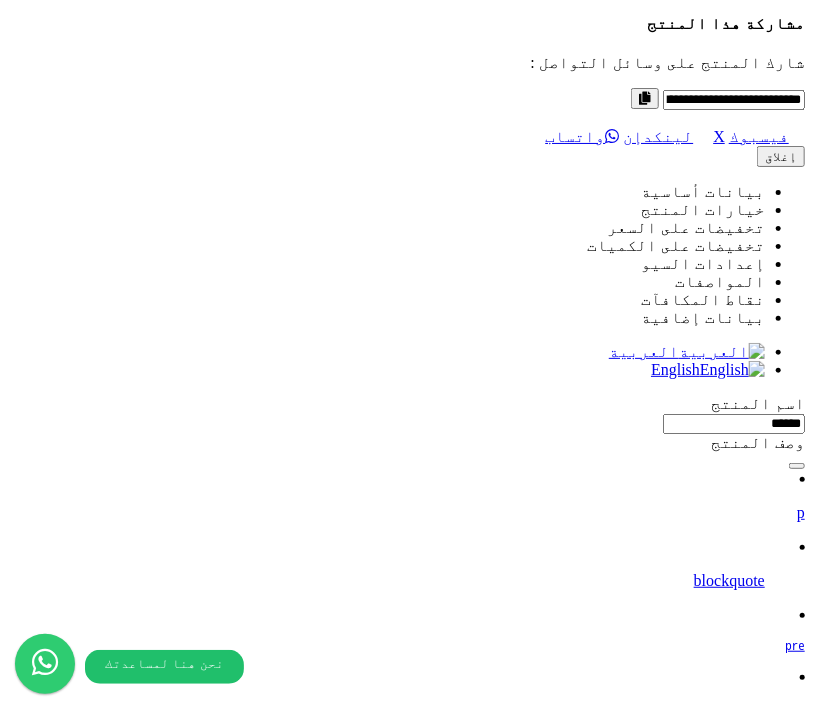 scroll, scrollTop: 1738, scrollLeft: 0, axis: vertical 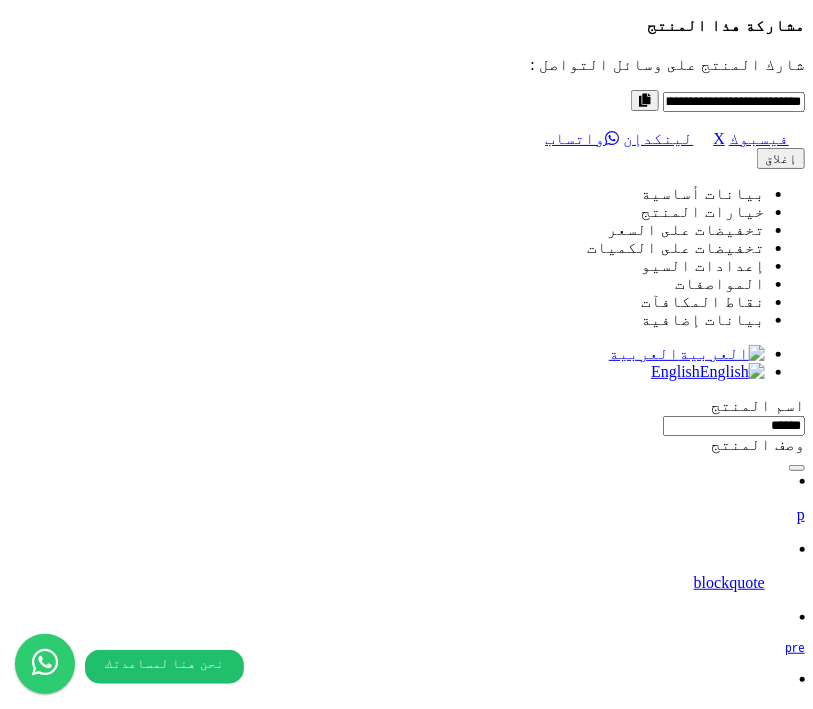 click on "اختر الصورة الأساسية" at bounding box center (406, 8093) 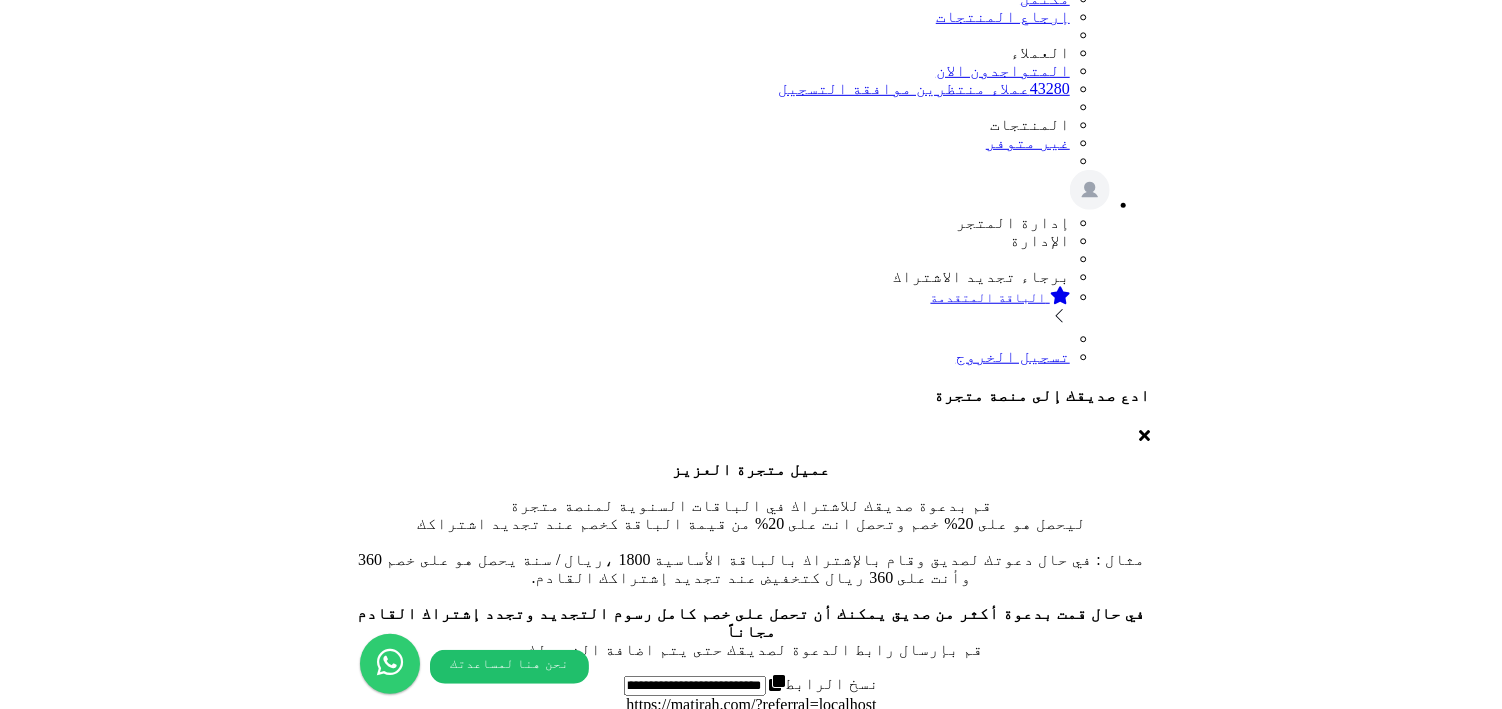 scroll, scrollTop: 0, scrollLeft: 0, axis: both 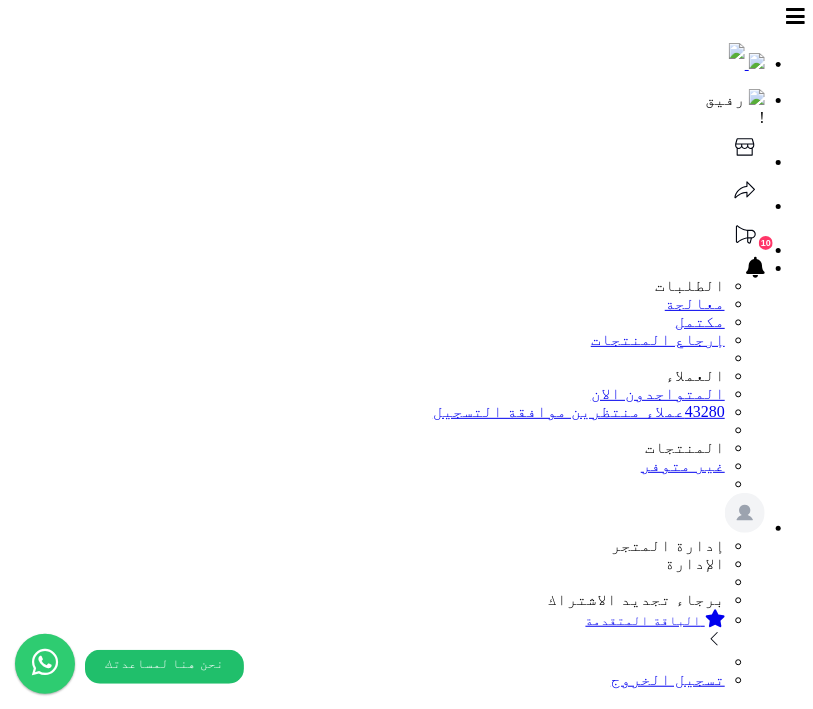 click on "حفظ" at bounding box center [785, 1683] 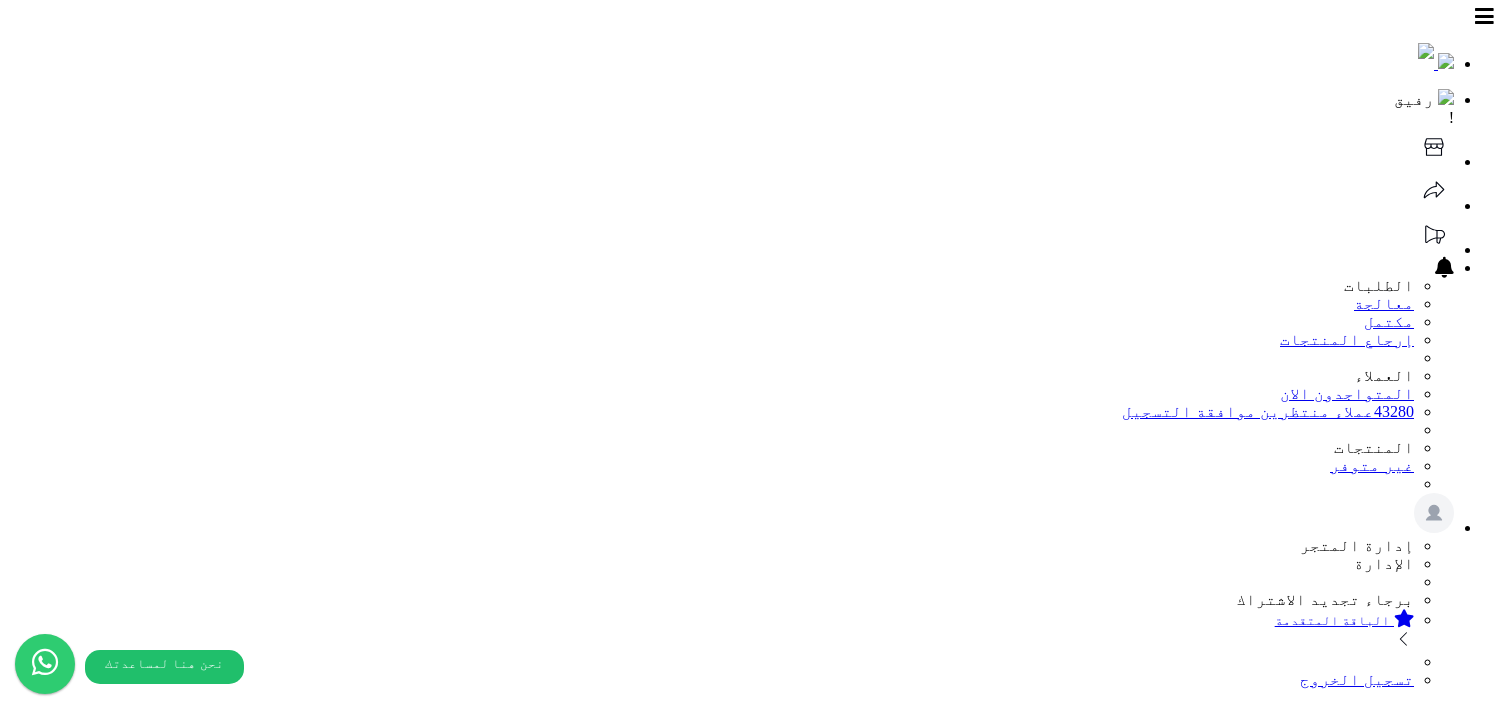 scroll, scrollTop: 0, scrollLeft: 0, axis: both 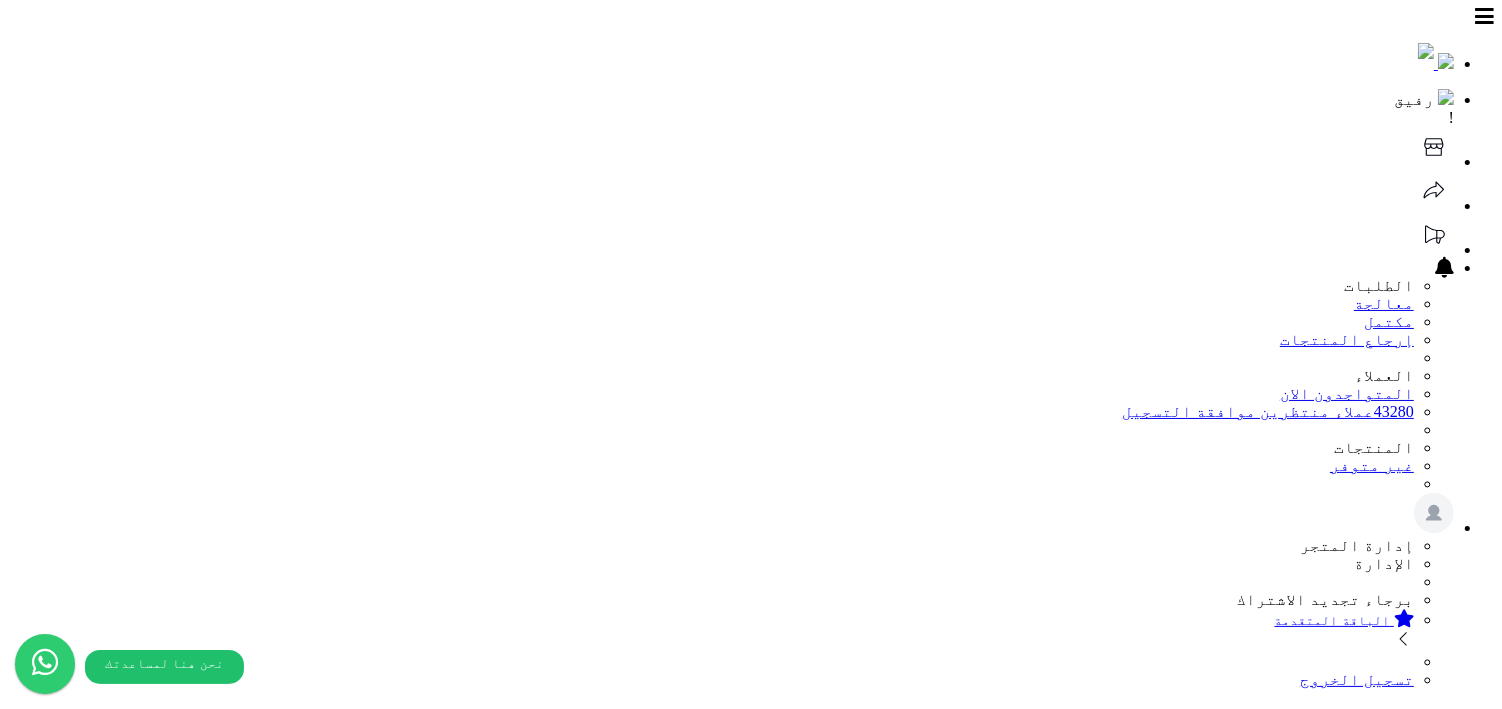click on "#2646" at bounding box center [1441, 2318] 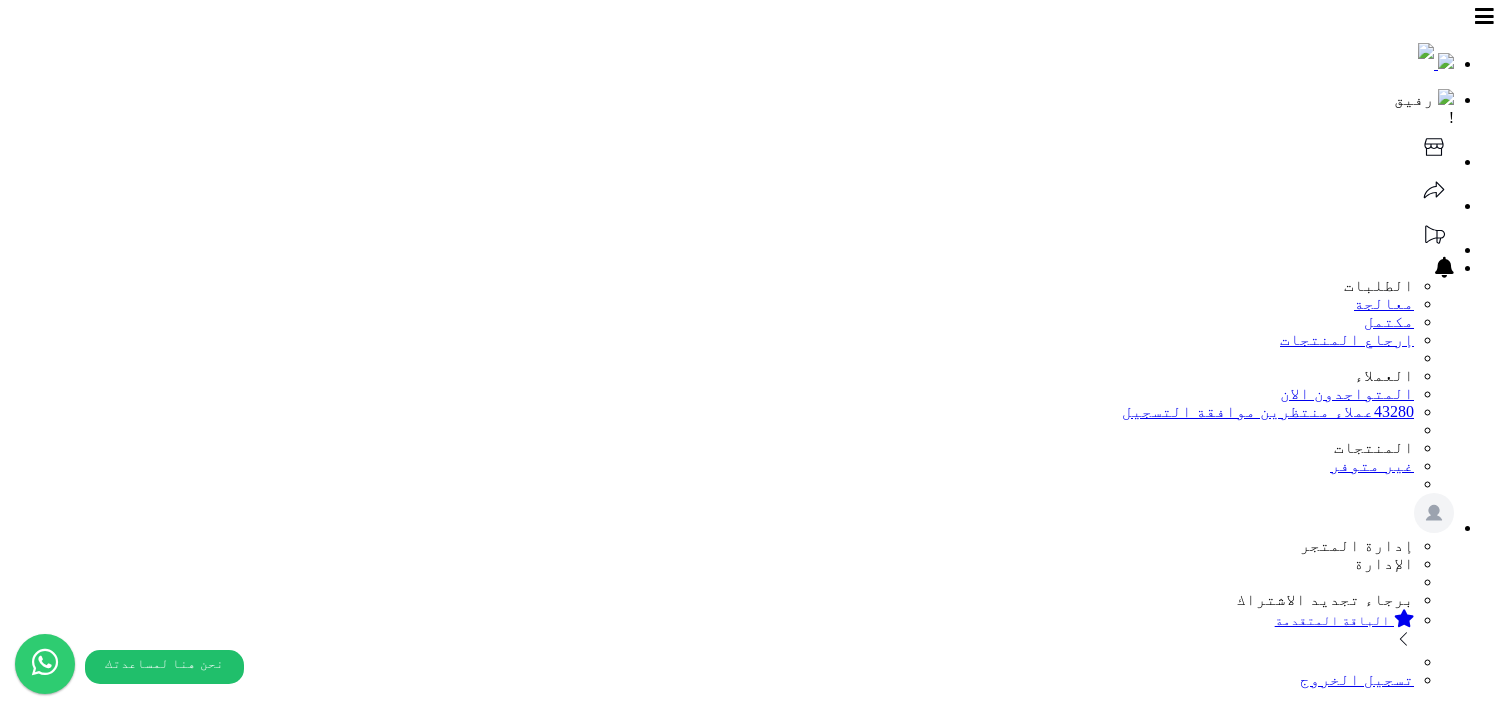 select 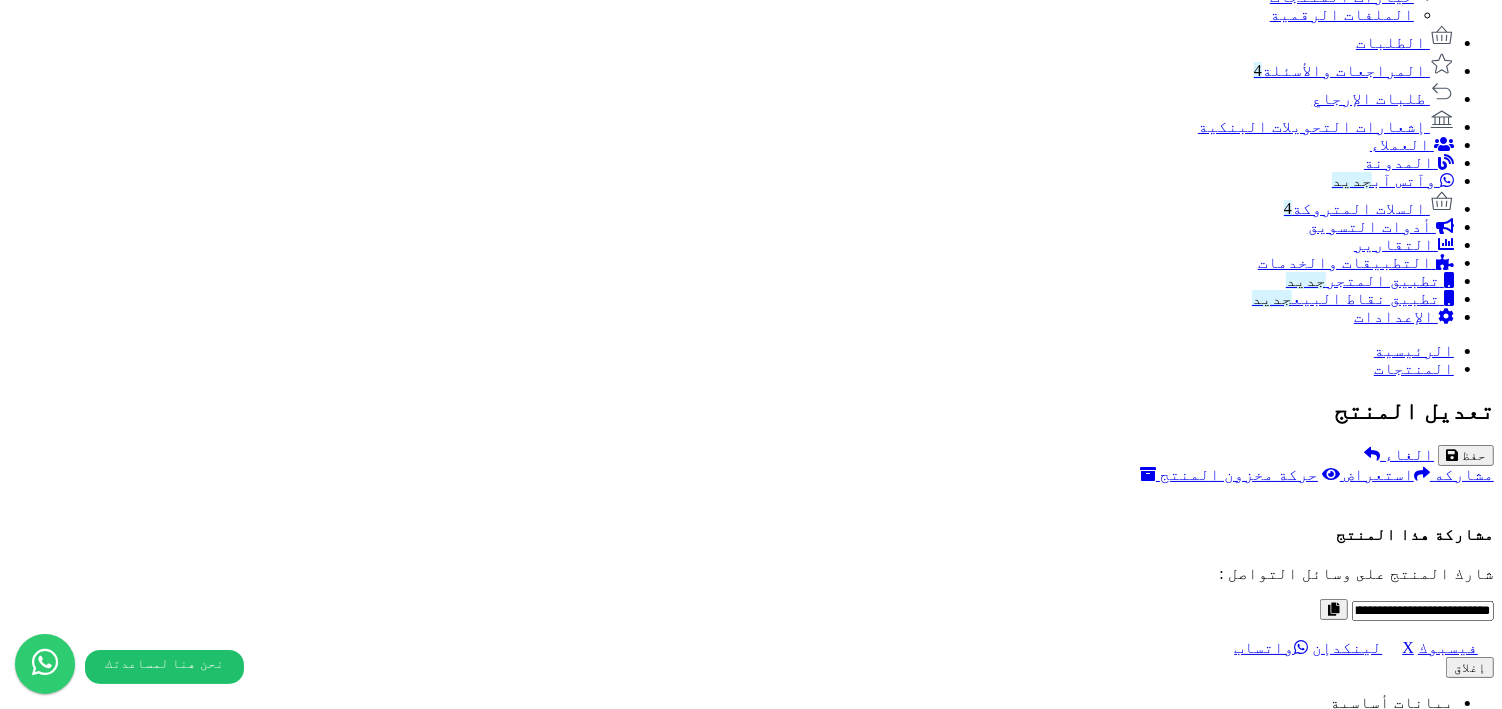 scroll, scrollTop: 1310, scrollLeft: 0, axis: vertical 